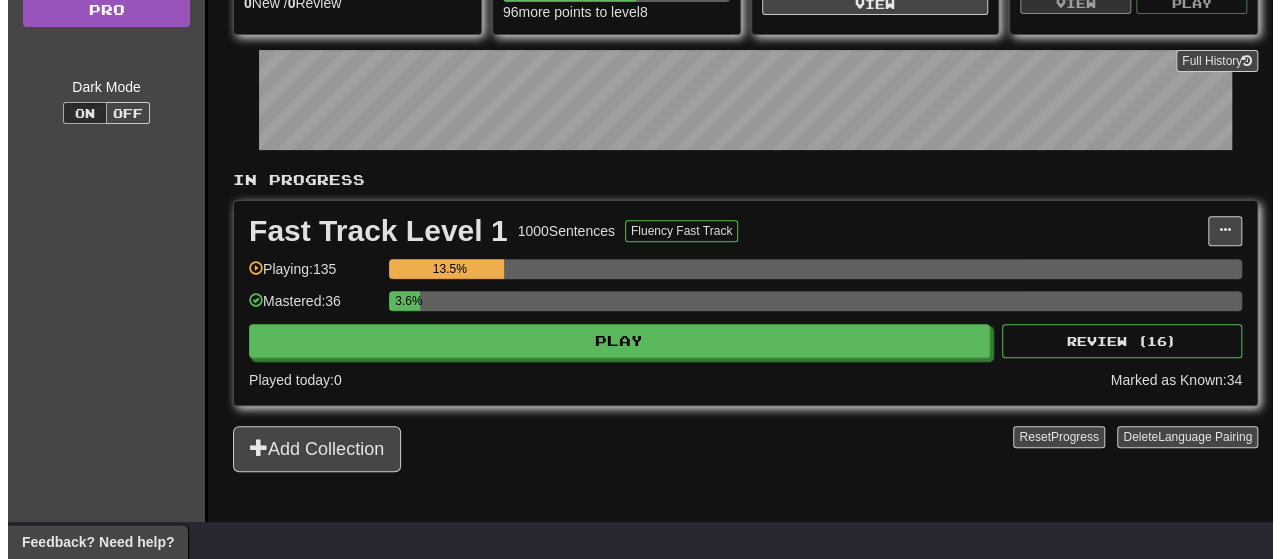 scroll, scrollTop: 275, scrollLeft: 0, axis: vertical 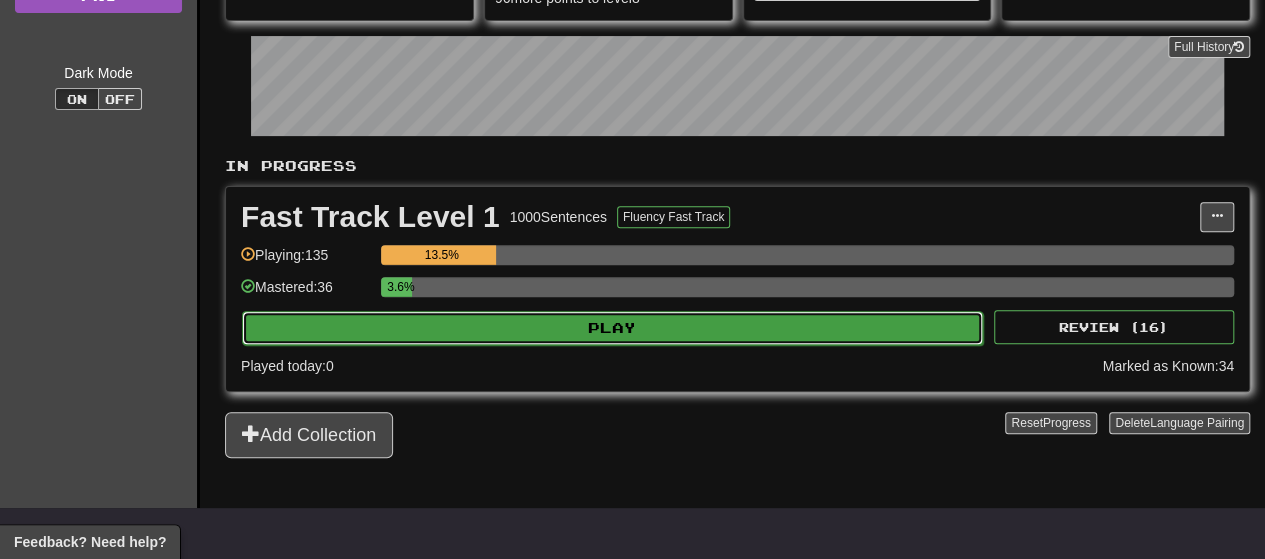 click on "Play" at bounding box center [612, 328] 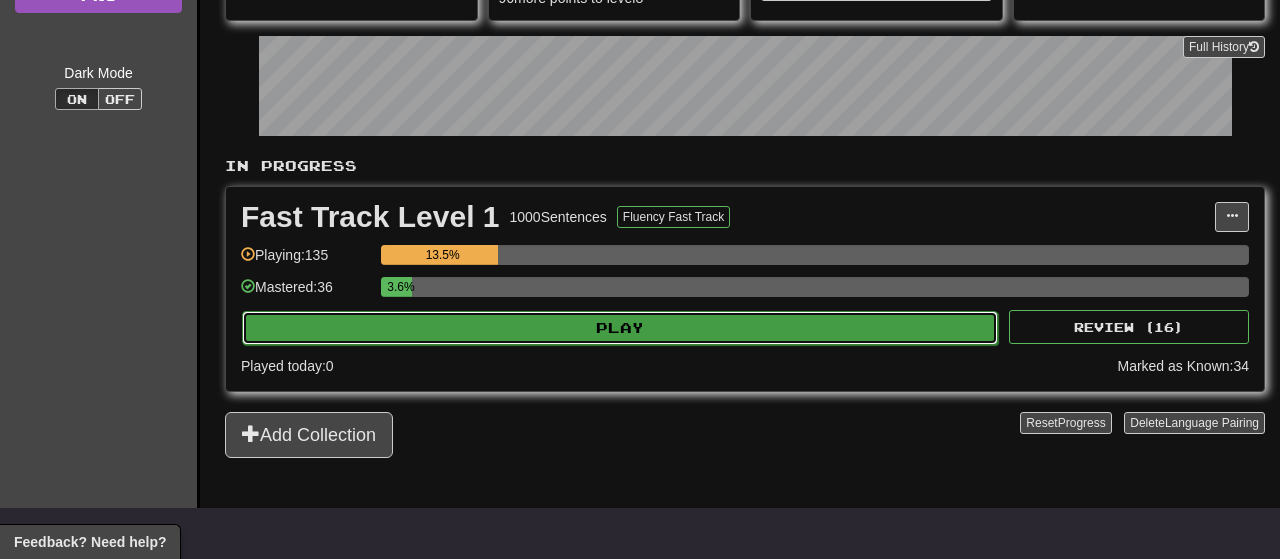 select on "**" 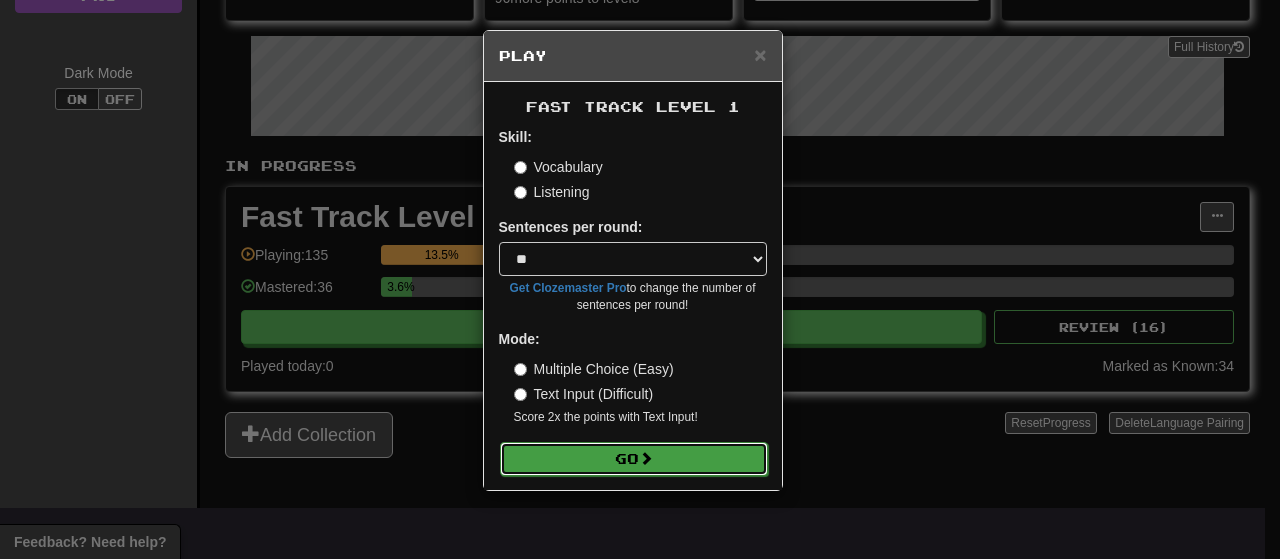 click on "Go" at bounding box center (634, 459) 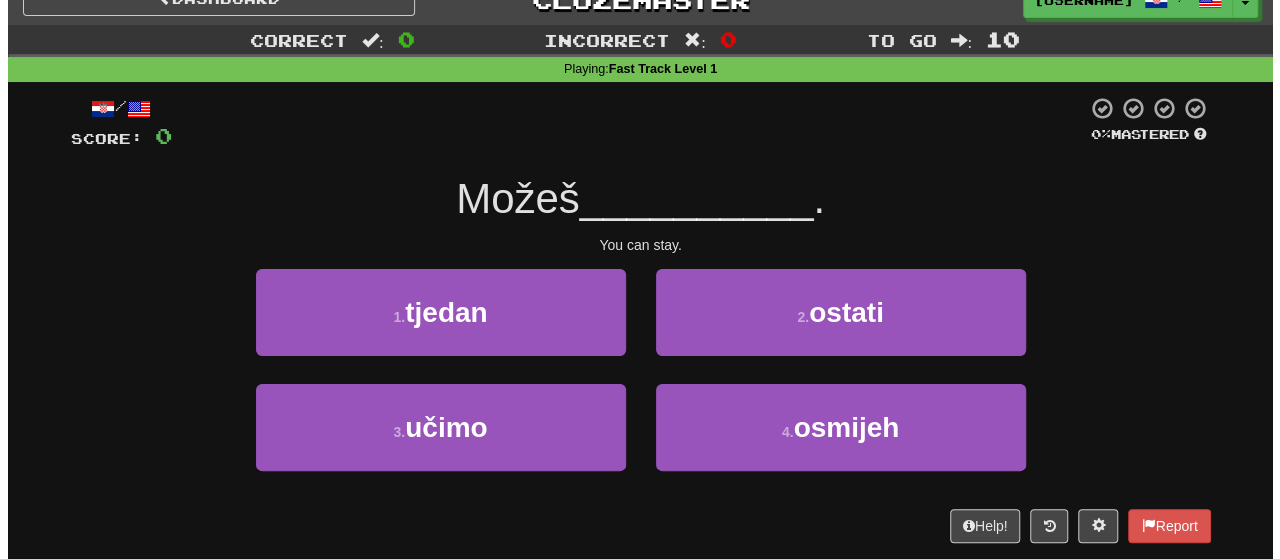 scroll, scrollTop: 28, scrollLeft: 0, axis: vertical 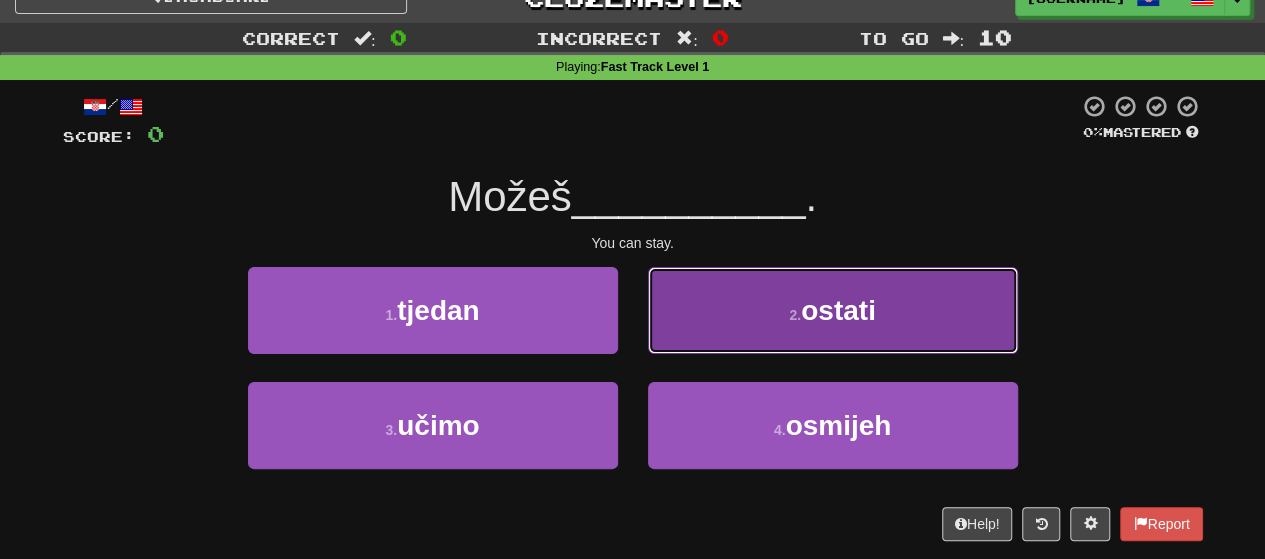 click on "2 .  ostati" at bounding box center (833, 310) 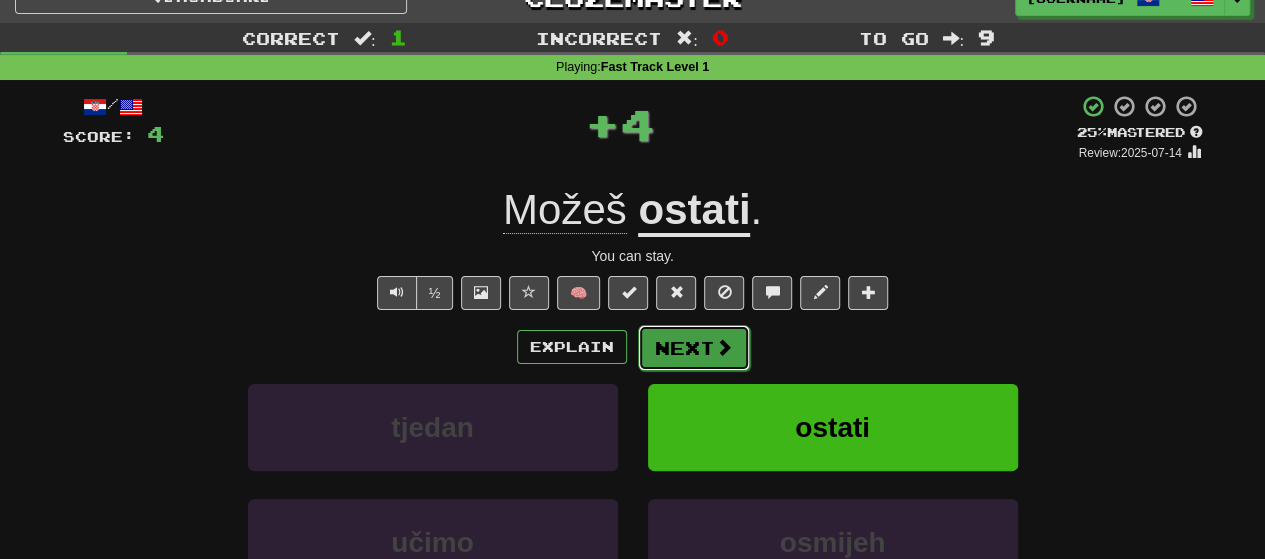 click at bounding box center (724, 347) 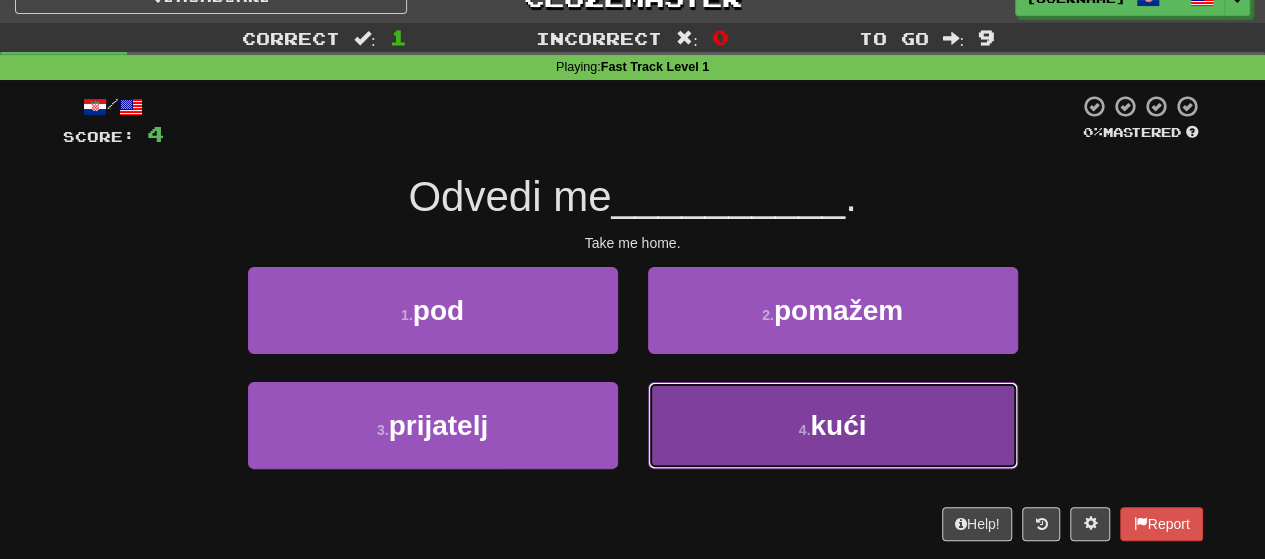click on "4 .  kući" at bounding box center [833, 425] 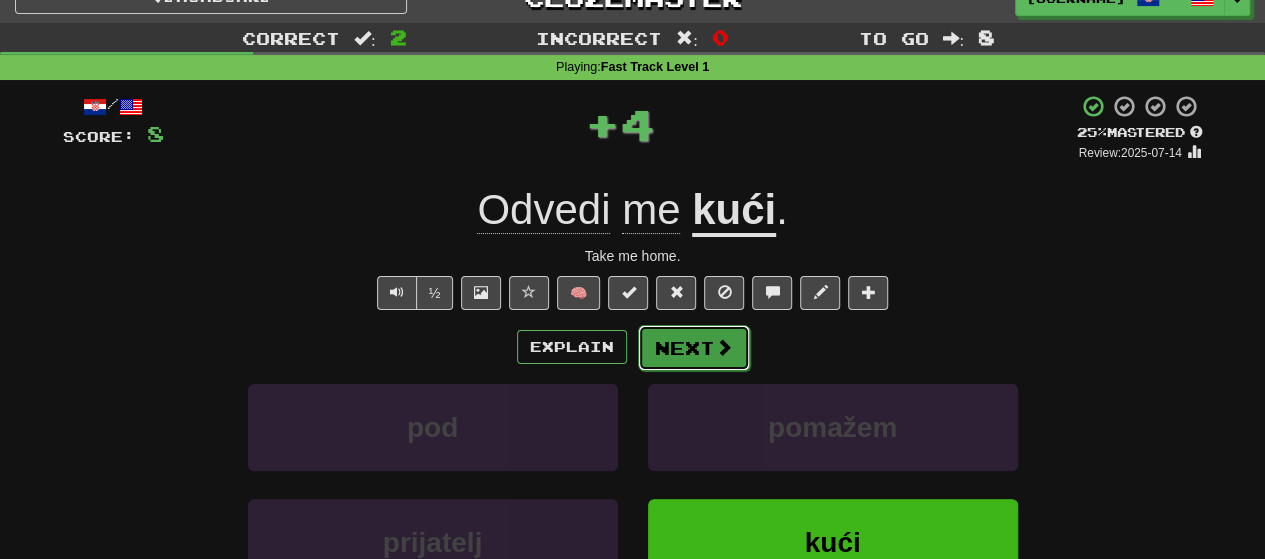 click on "Next" at bounding box center [694, 348] 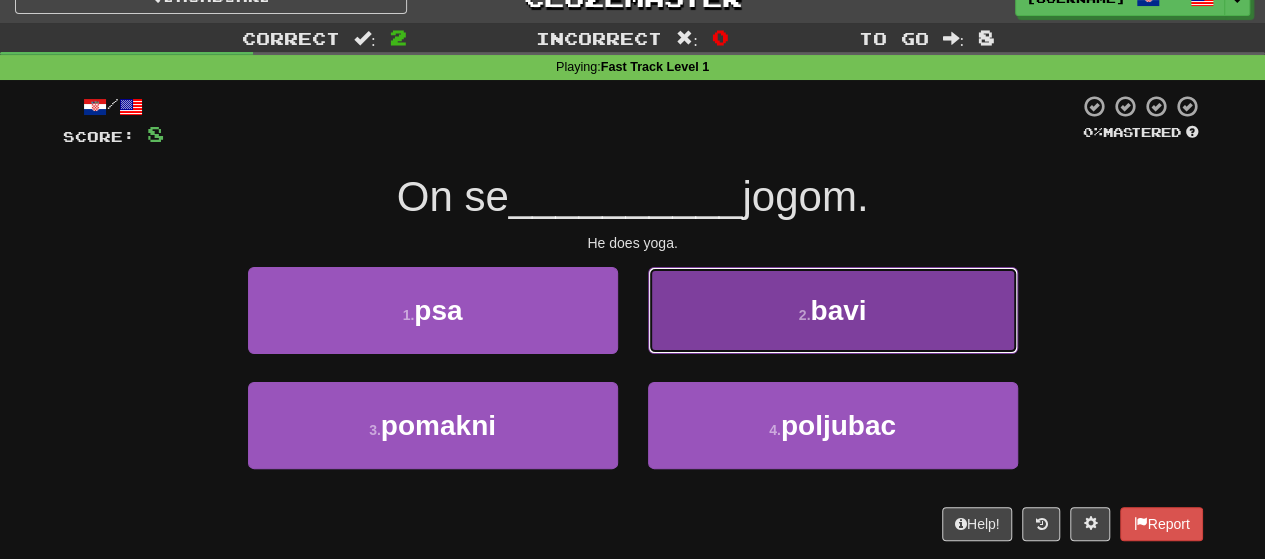 click on "2 .  bavi" at bounding box center [833, 310] 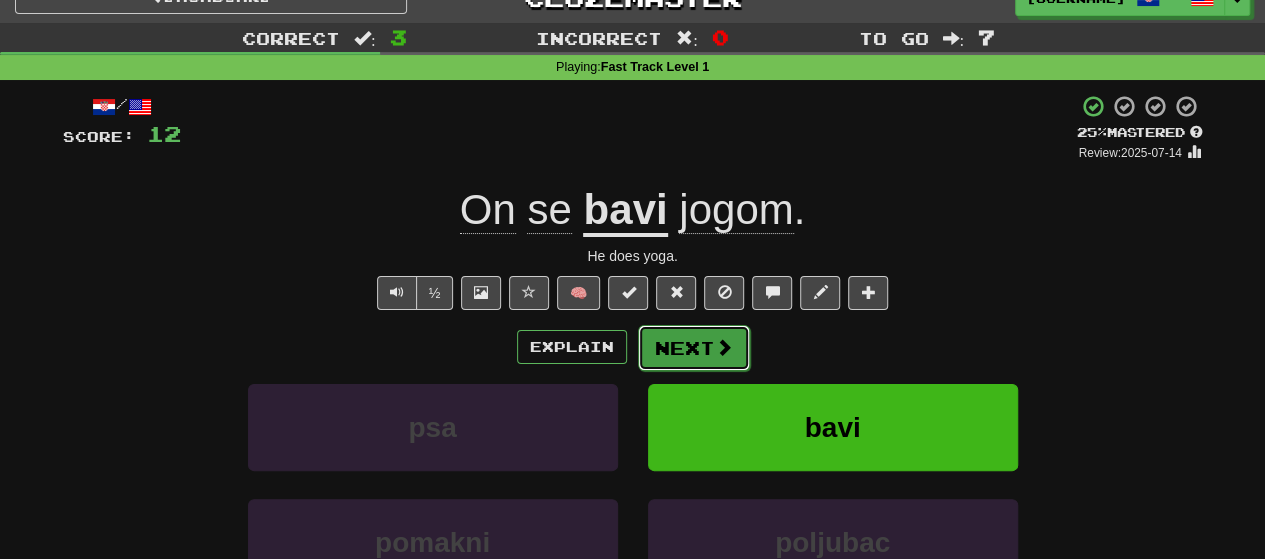 click on "Next" at bounding box center [694, 348] 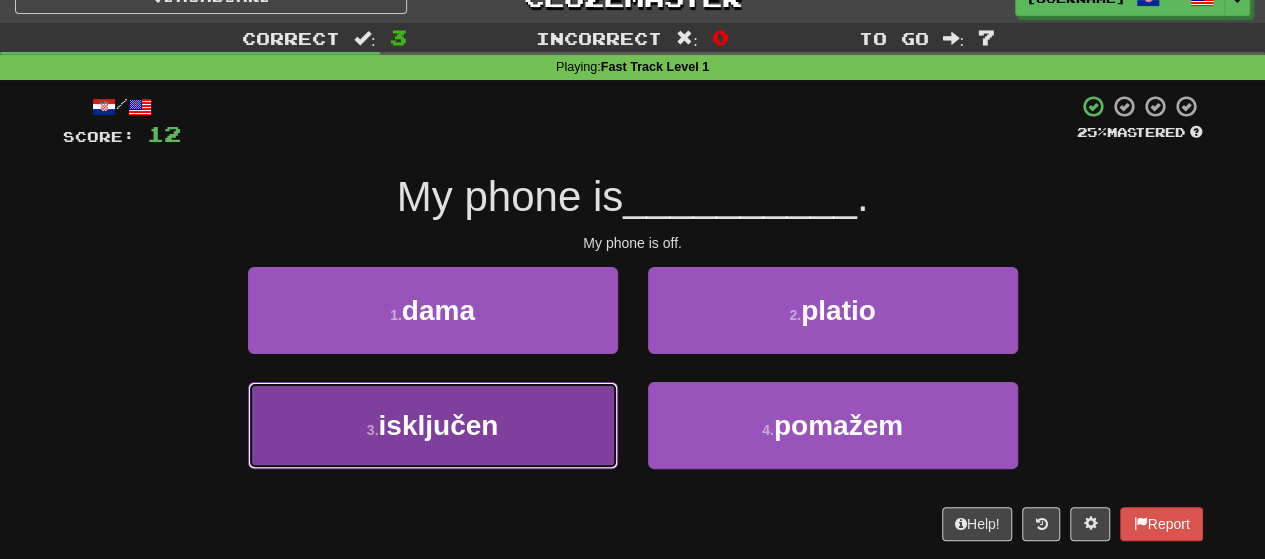 click on "3 .  isključen" at bounding box center (433, 425) 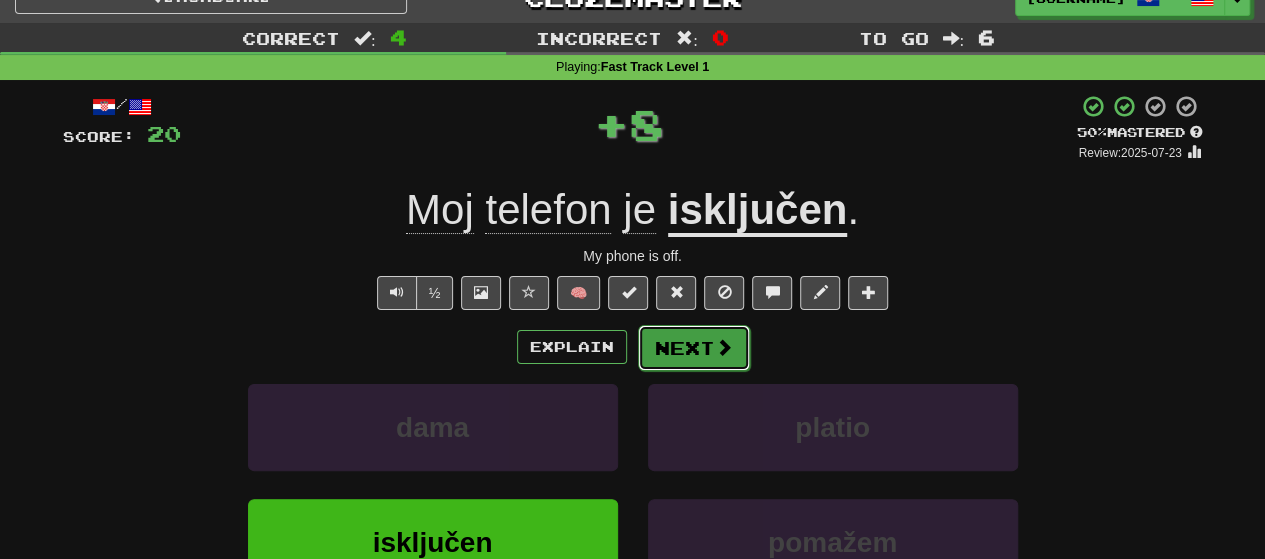 click on "Next" at bounding box center [694, 348] 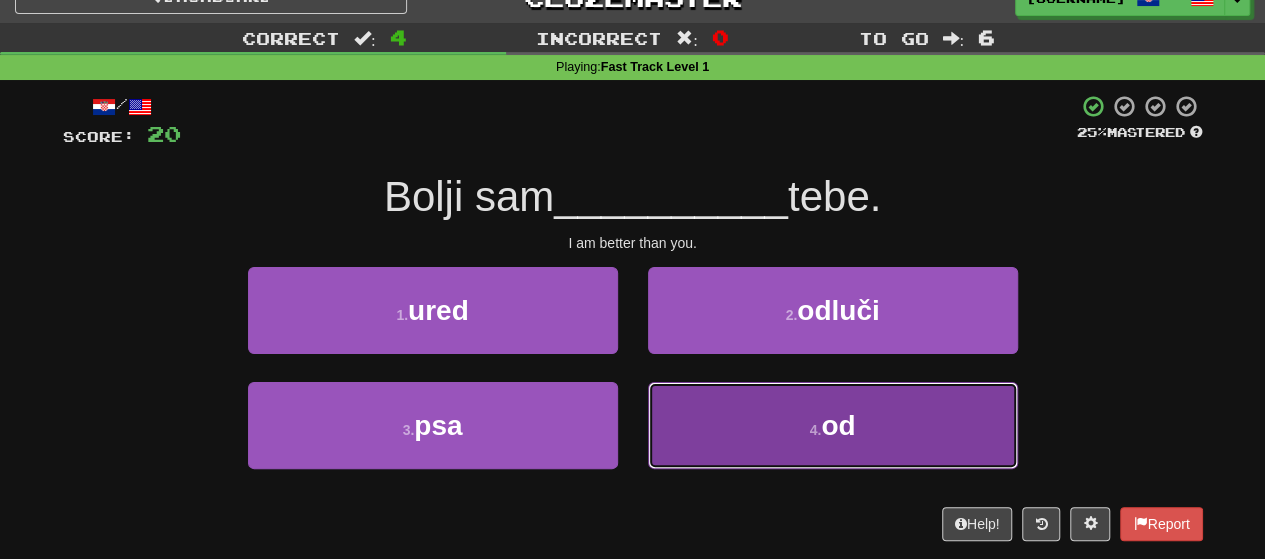 click on "4 .  od" at bounding box center (833, 425) 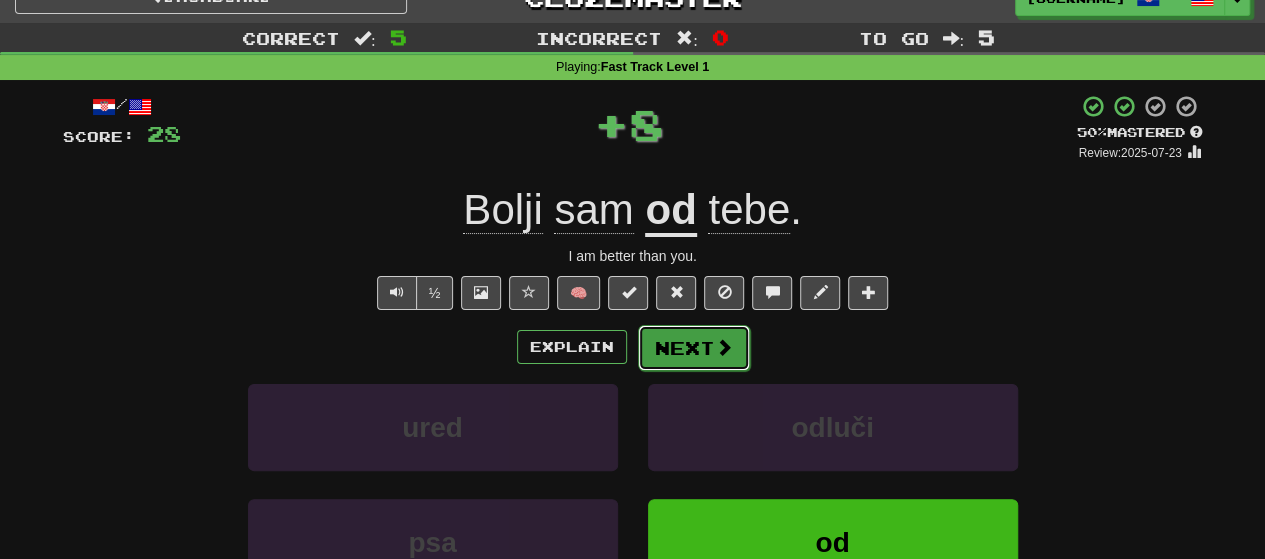 click on "Next" at bounding box center [694, 348] 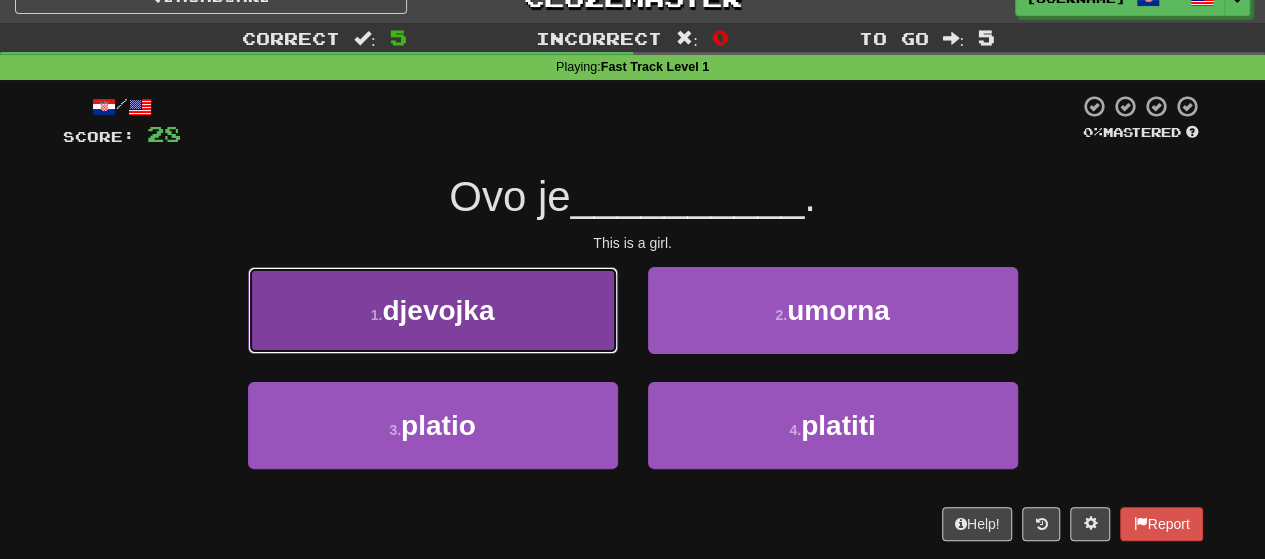 click on "1 .  djevojka" at bounding box center [433, 310] 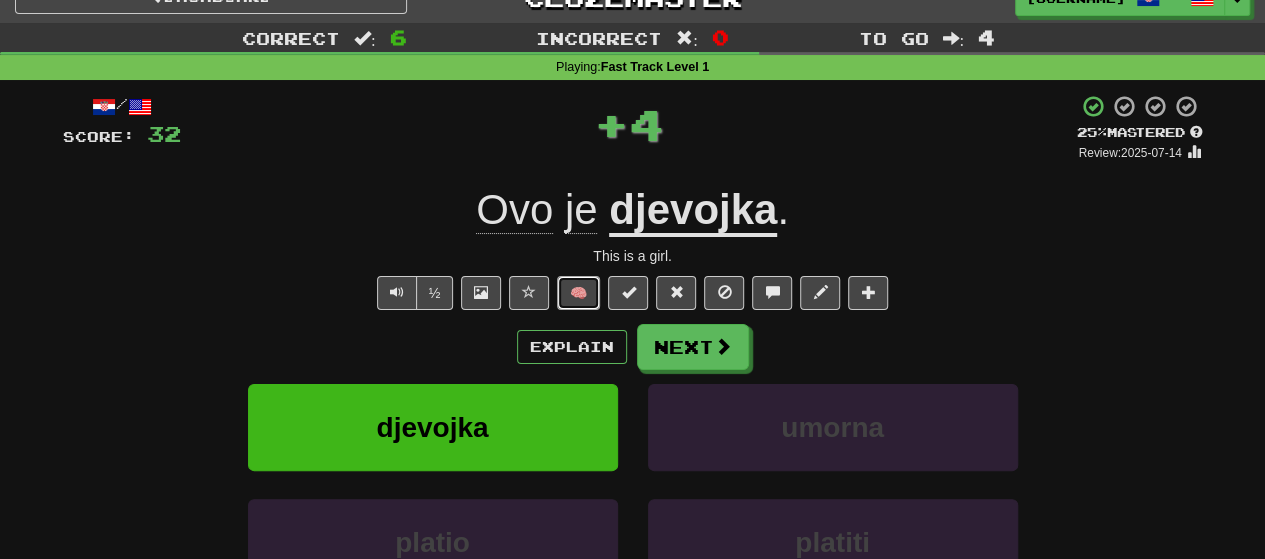 click on "🧠" at bounding box center [578, 293] 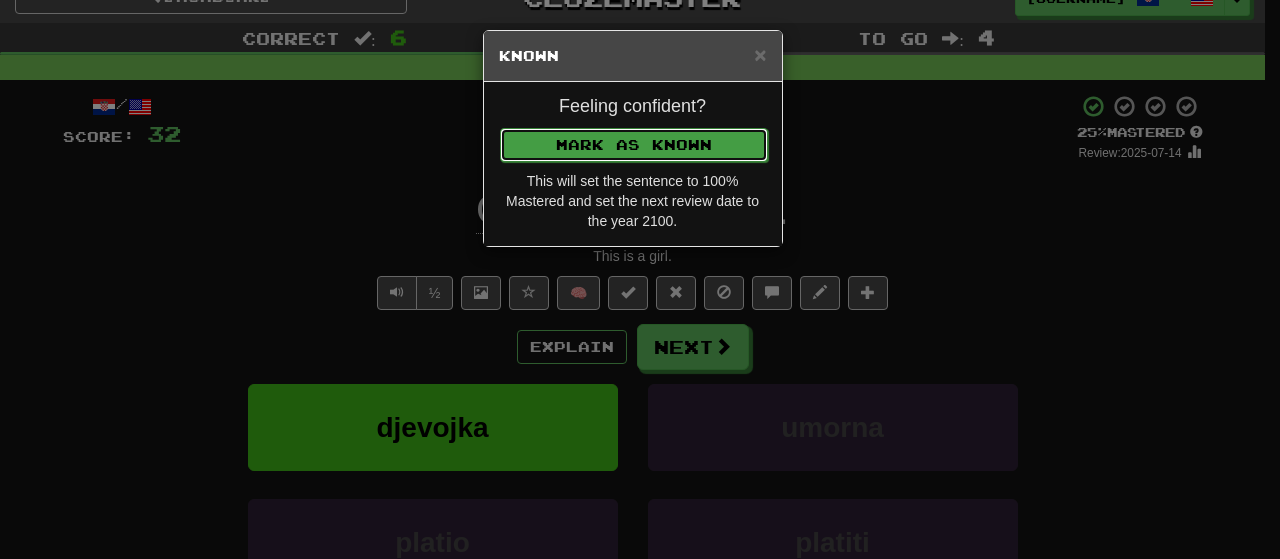 click on "Mark as Known" at bounding box center [634, 145] 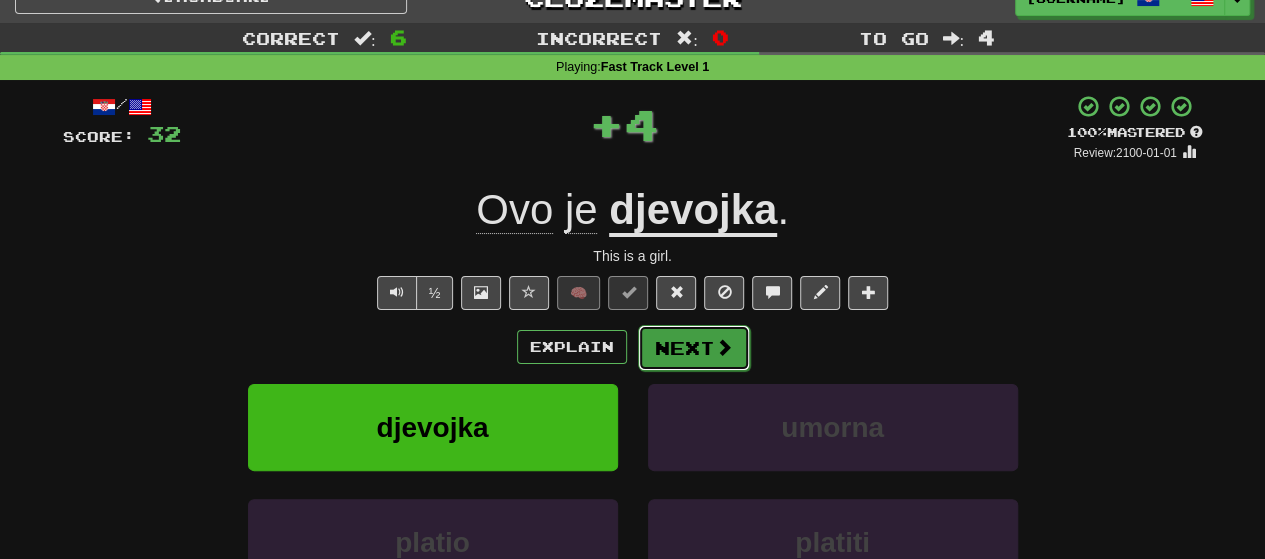 click on "Next" at bounding box center (694, 348) 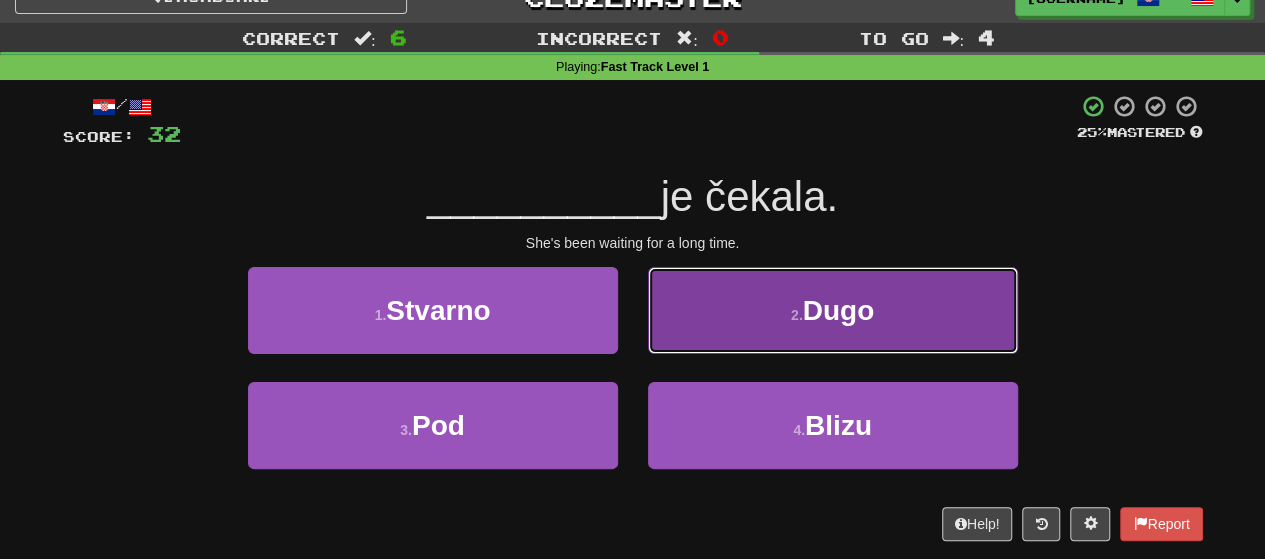 click on "2 .  Dugo" at bounding box center (833, 310) 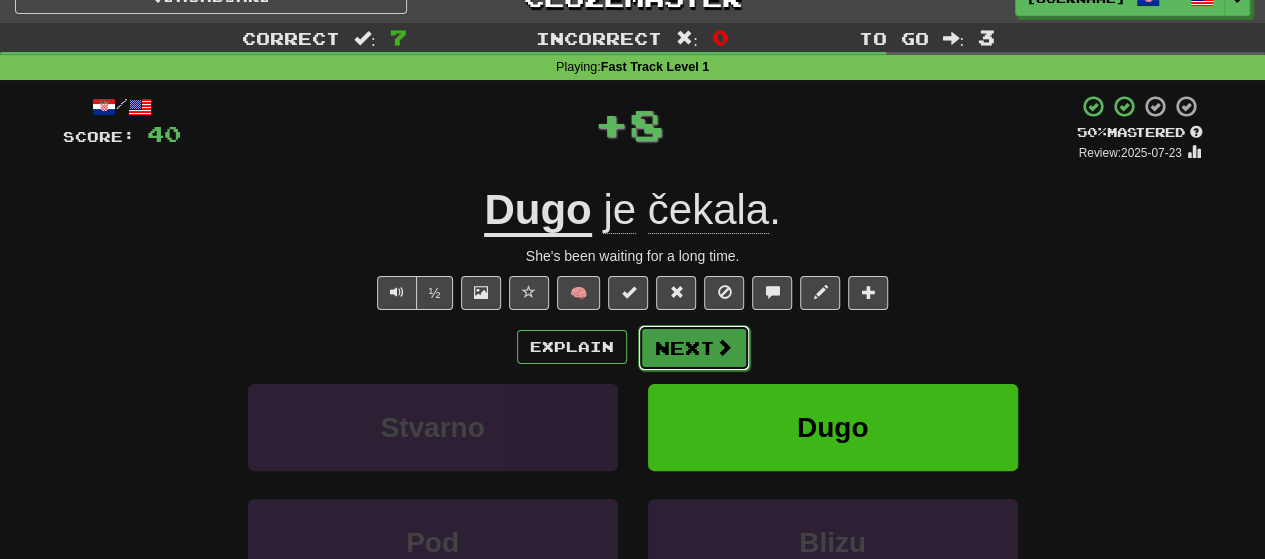 click on "Next" at bounding box center [694, 348] 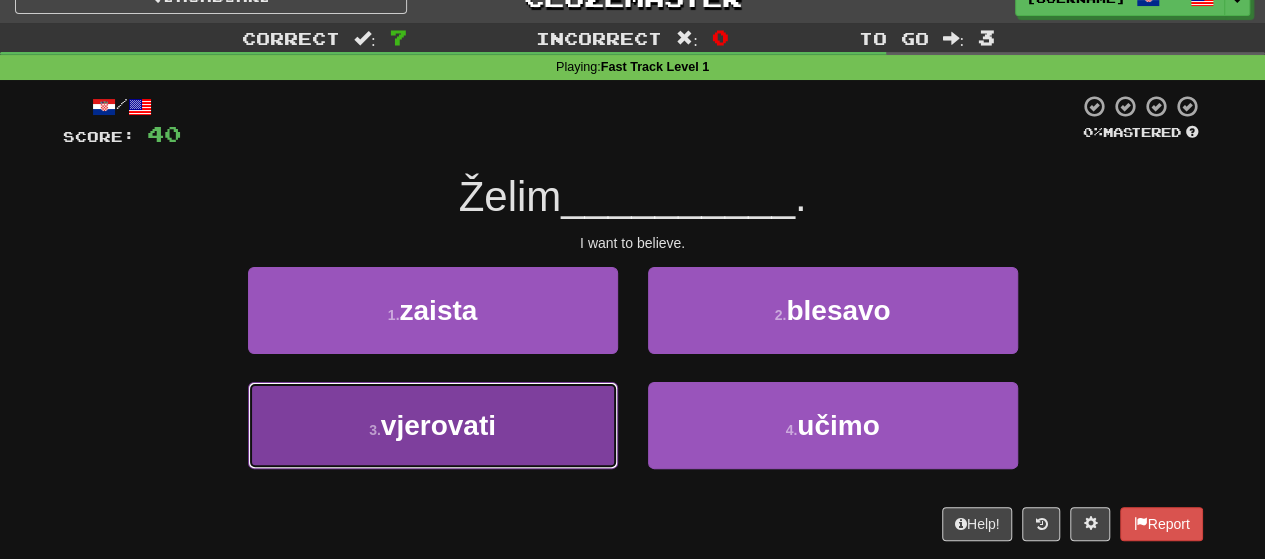 click on "3 .  vjerovati" at bounding box center (433, 425) 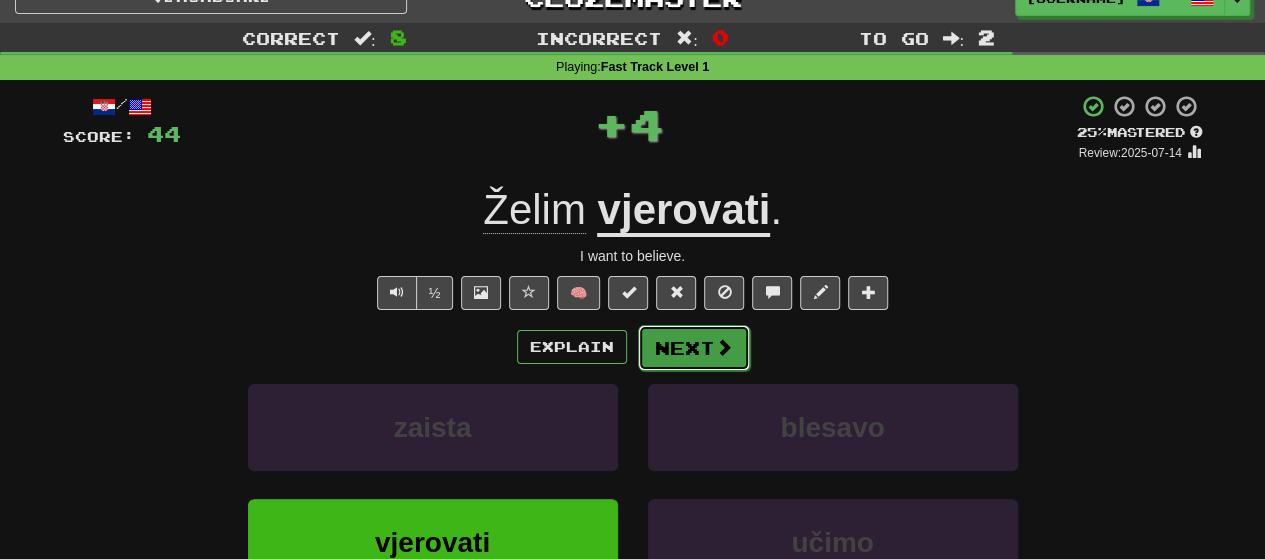 click on "Next" at bounding box center (694, 348) 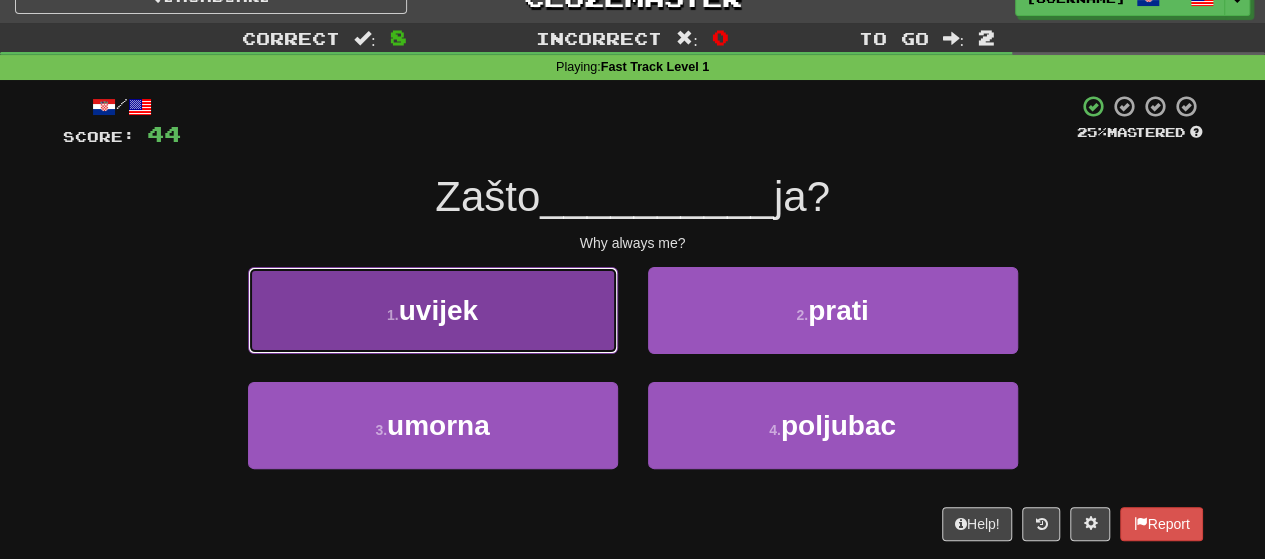 click on "1 .  uvijek" at bounding box center [433, 310] 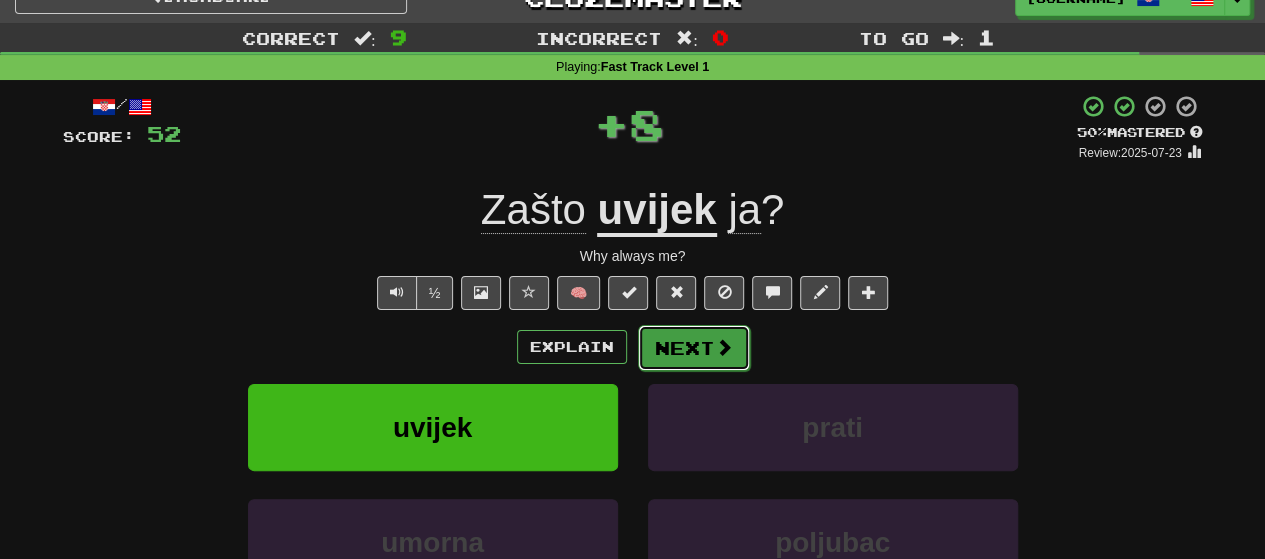 click on "Next" at bounding box center [694, 348] 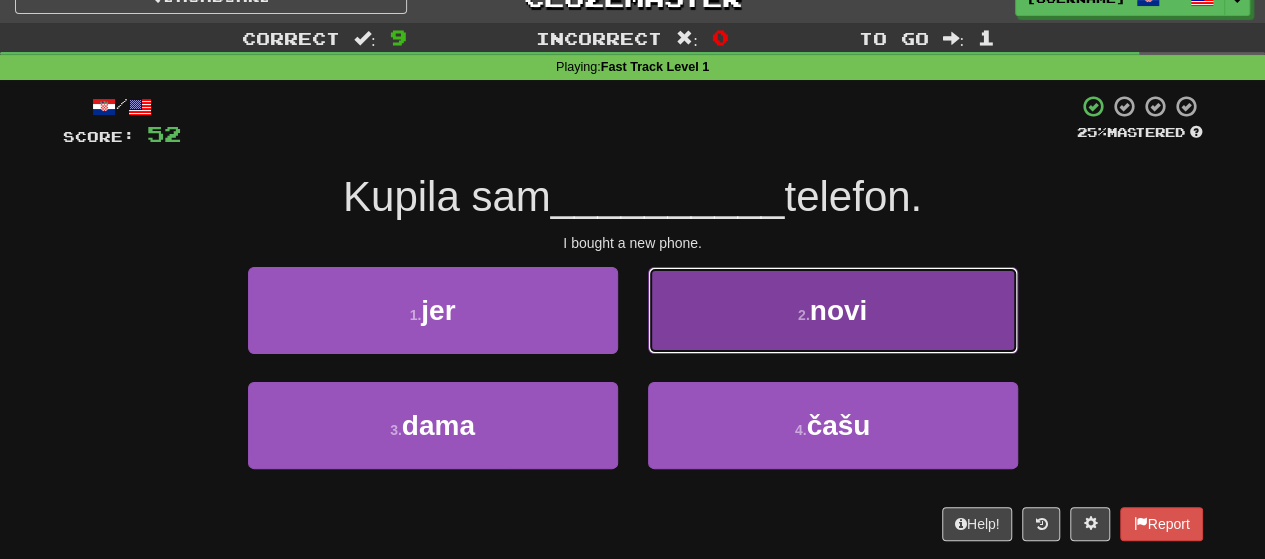 click on "2 .  novi" at bounding box center (833, 310) 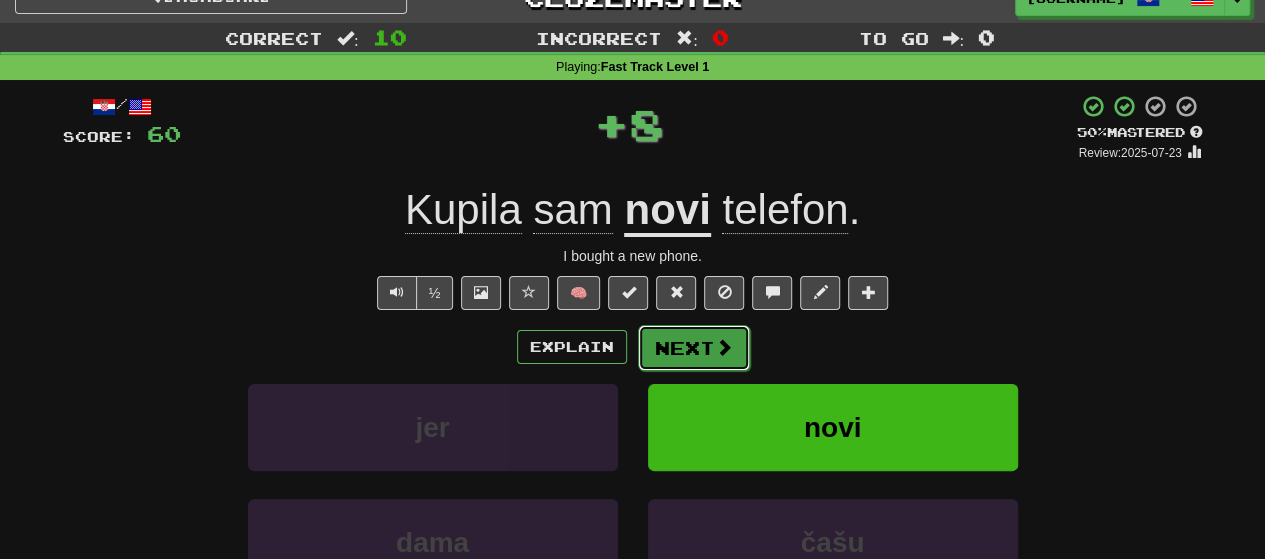 click on "Next" at bounding box center (694, 348) 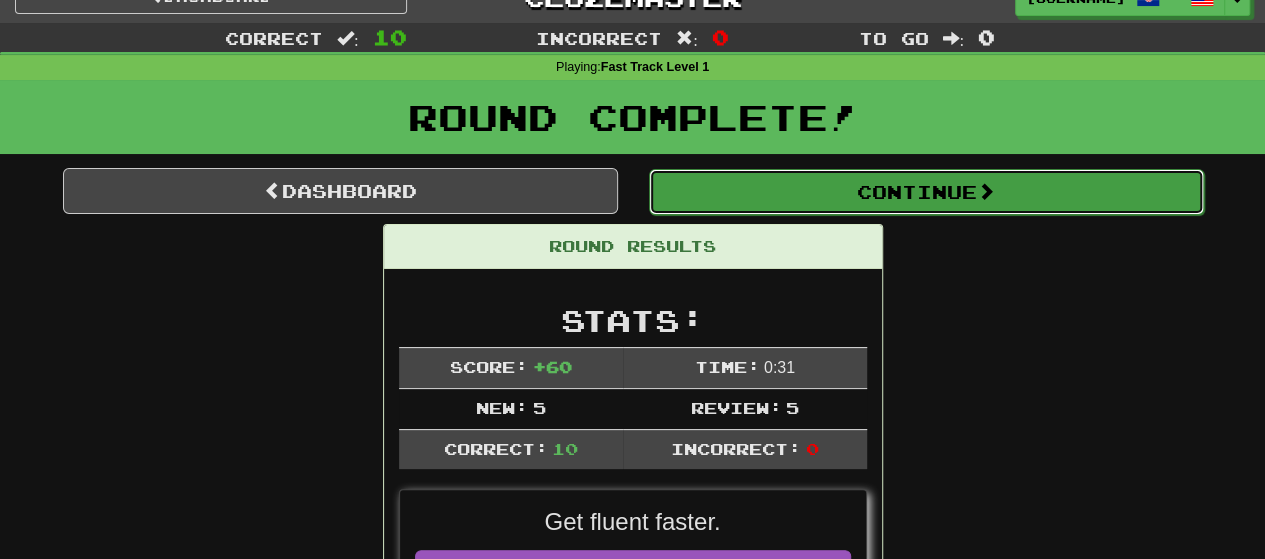 click on "Continue" at bounding box center [926, 192] 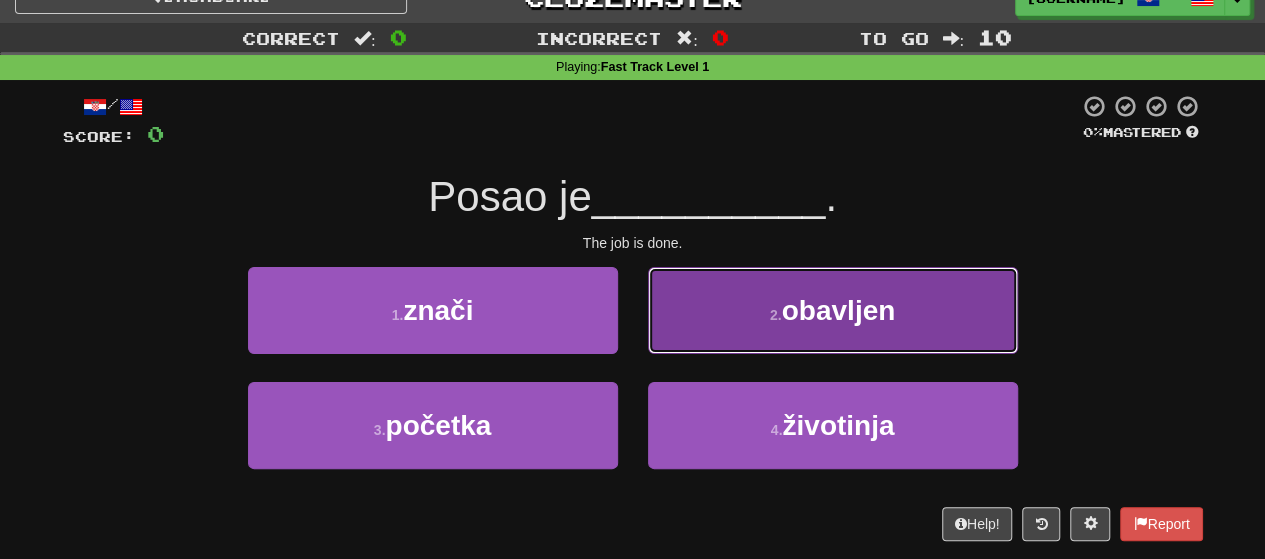 click on "2 .  obavljen" at bounding box center (833, 310) 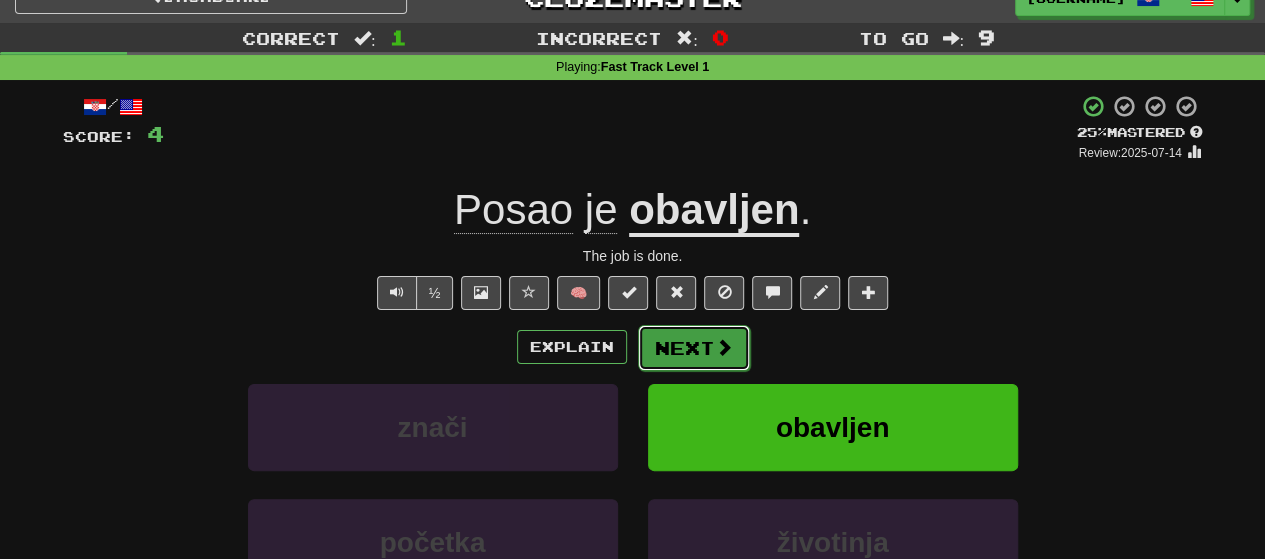 click on "Next" at bounding box center [694, 348] 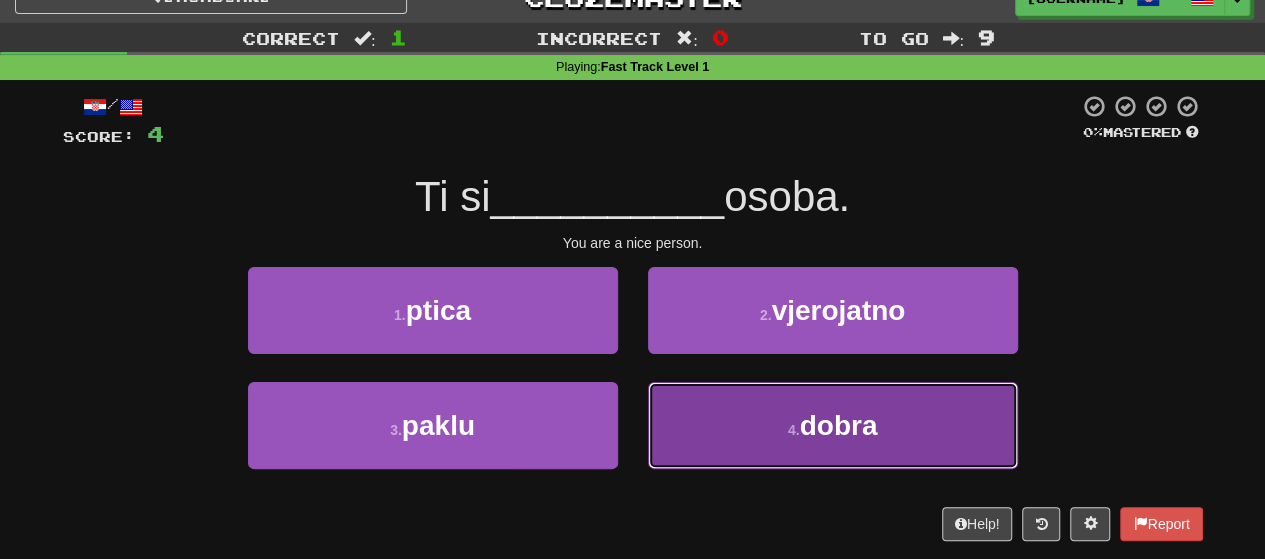 click on "4 .  dobra" at bounding box center (833, 425) 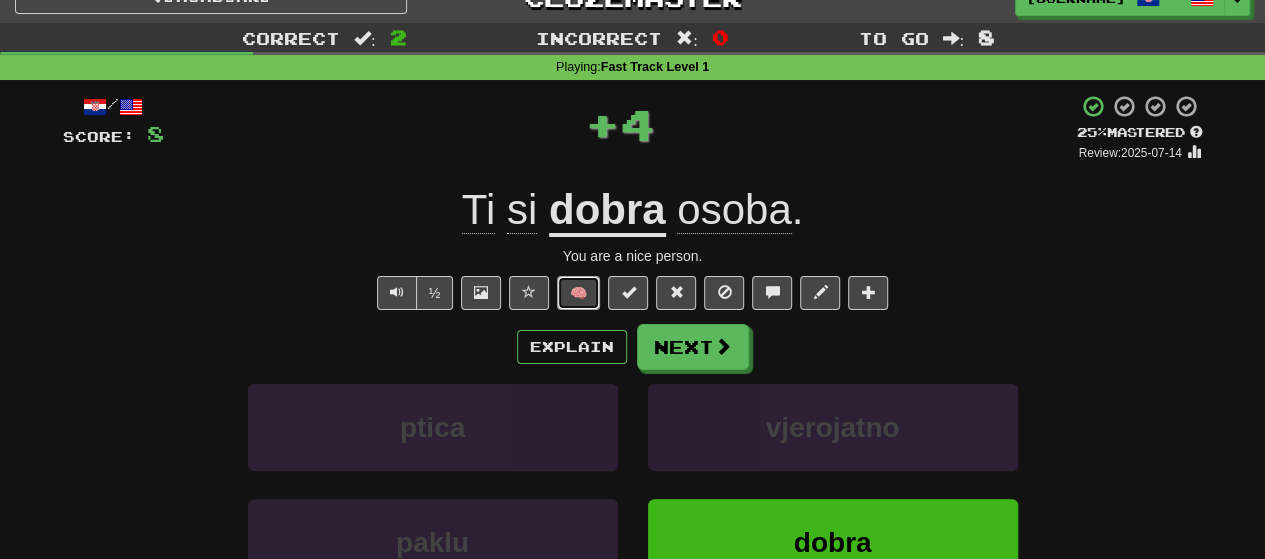 click on "🧠" at bounding box center [578, 293] 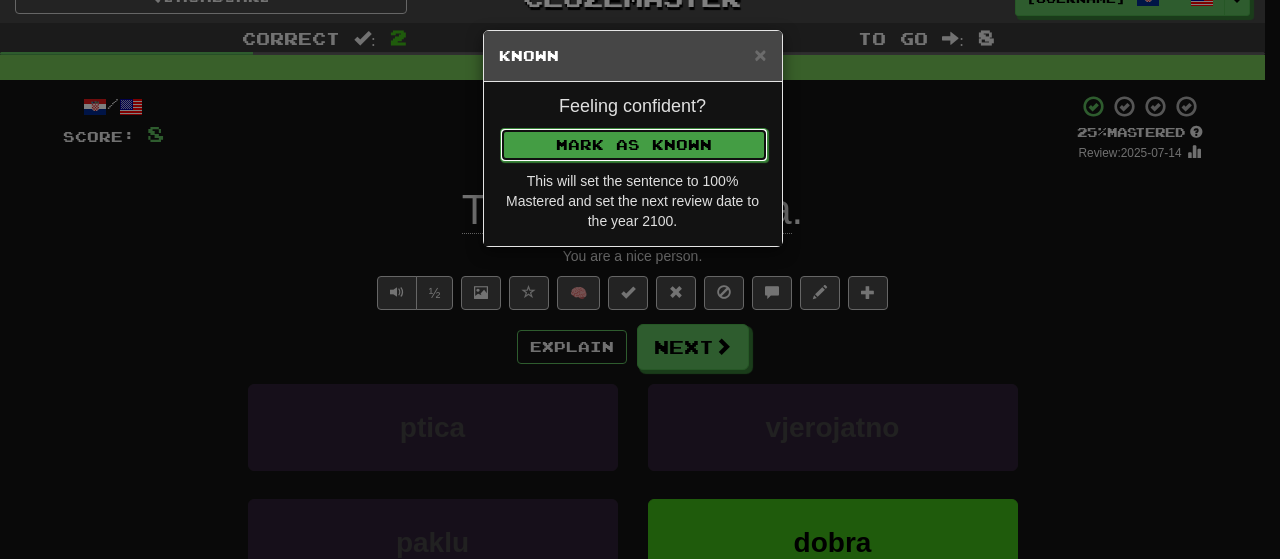 click on "Mark as Known" at bounding box center (634, 145) 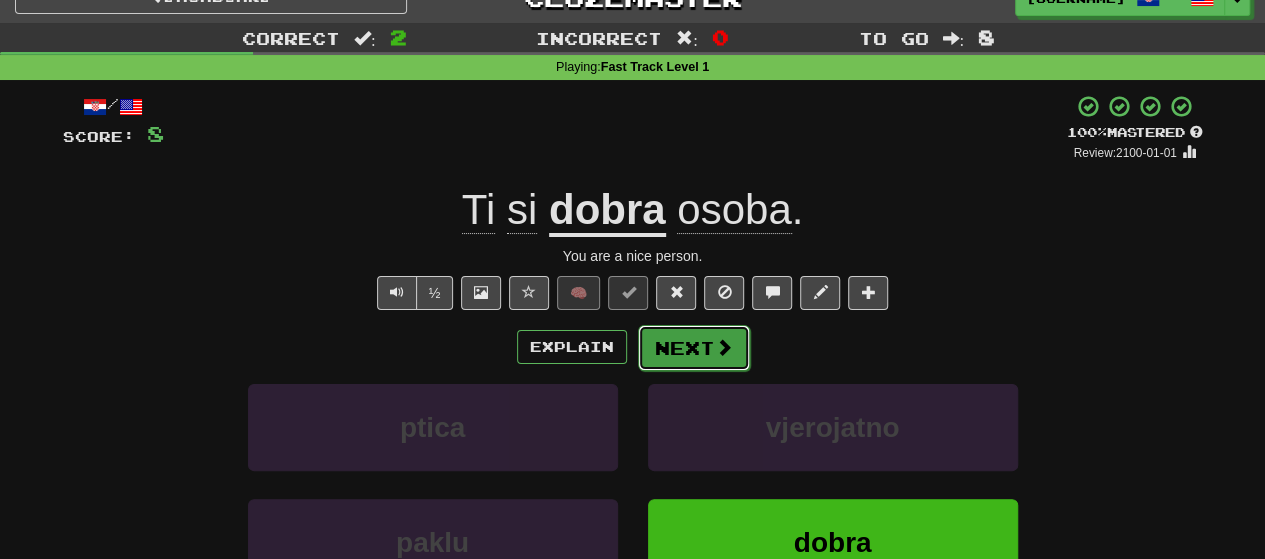 click on "Next" at bounding box center [694, 348] 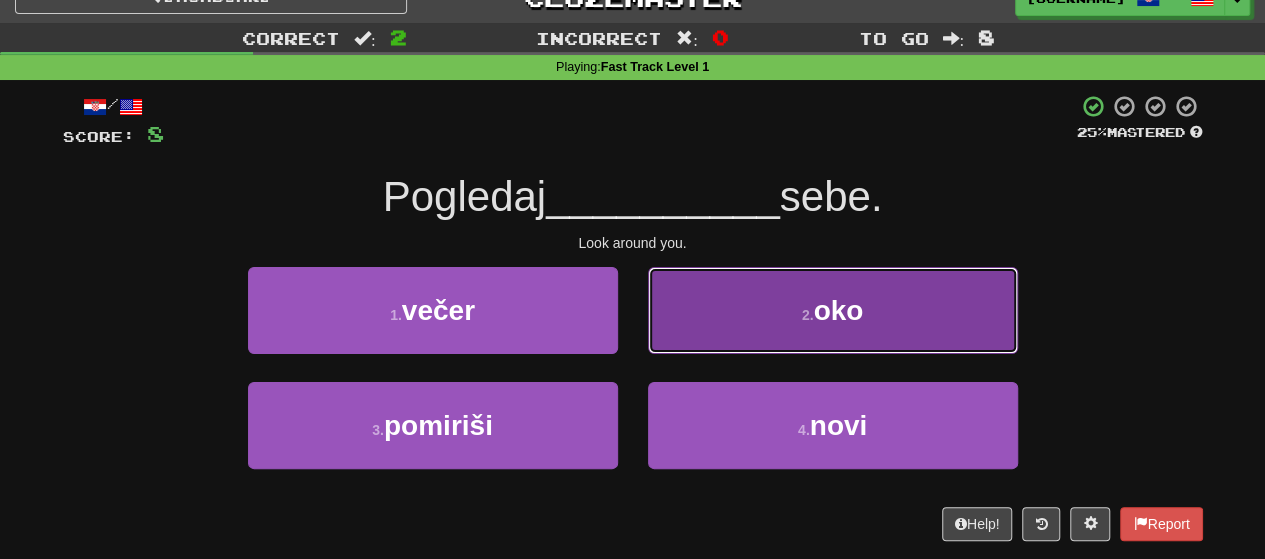click on "2 .  oko" at bounding box center (833, 310) 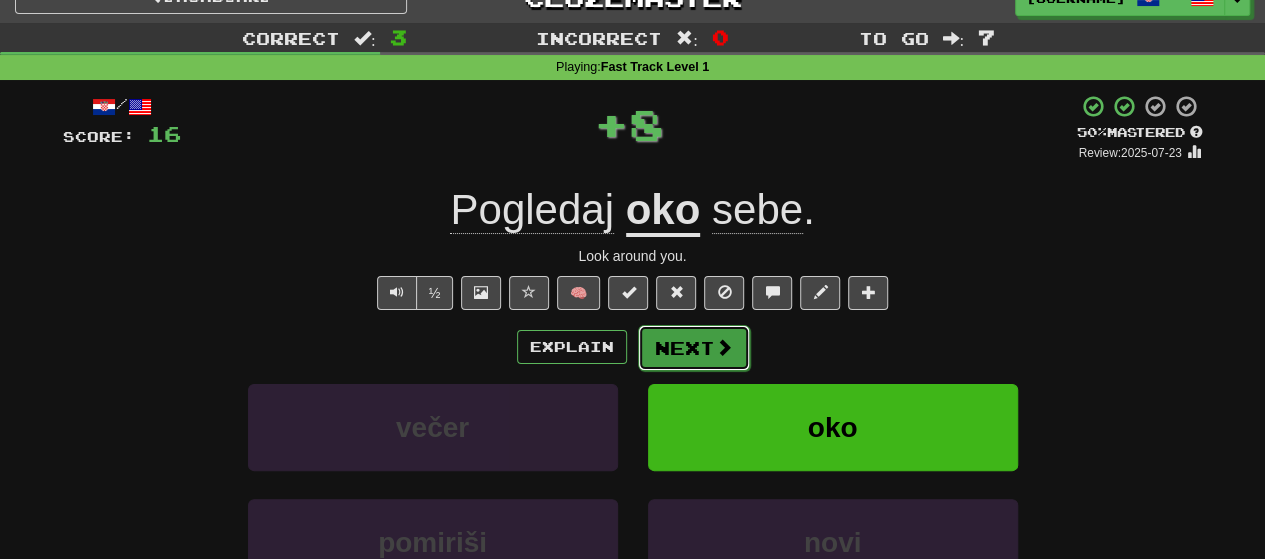 click on "Next" at bounding box center (694, 348) 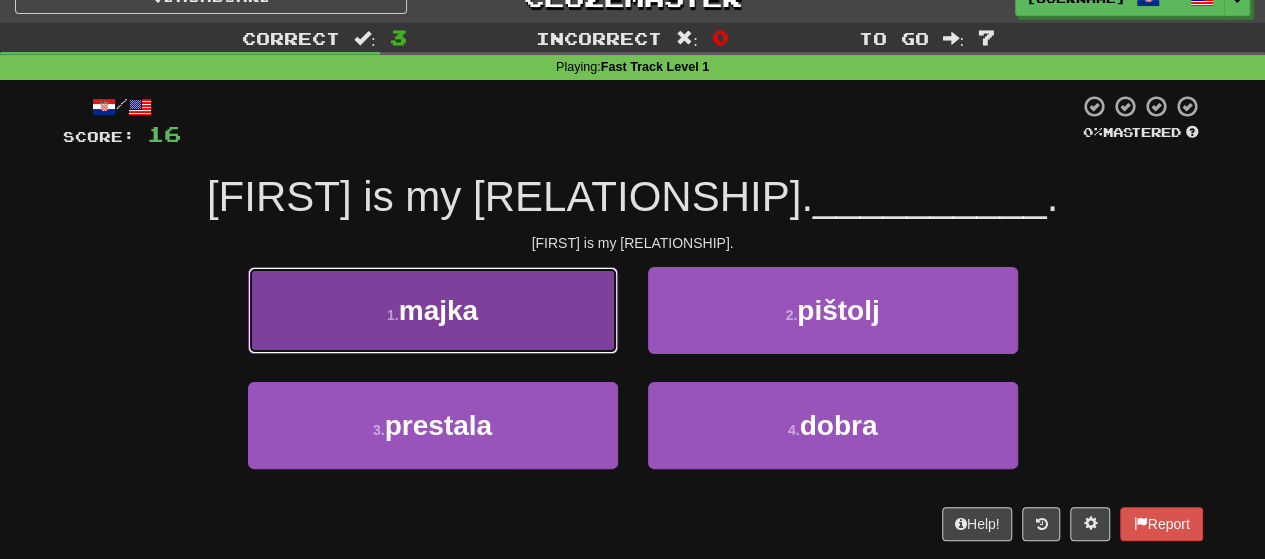 click on "1 .  majka" at bounding box center (433, 310) 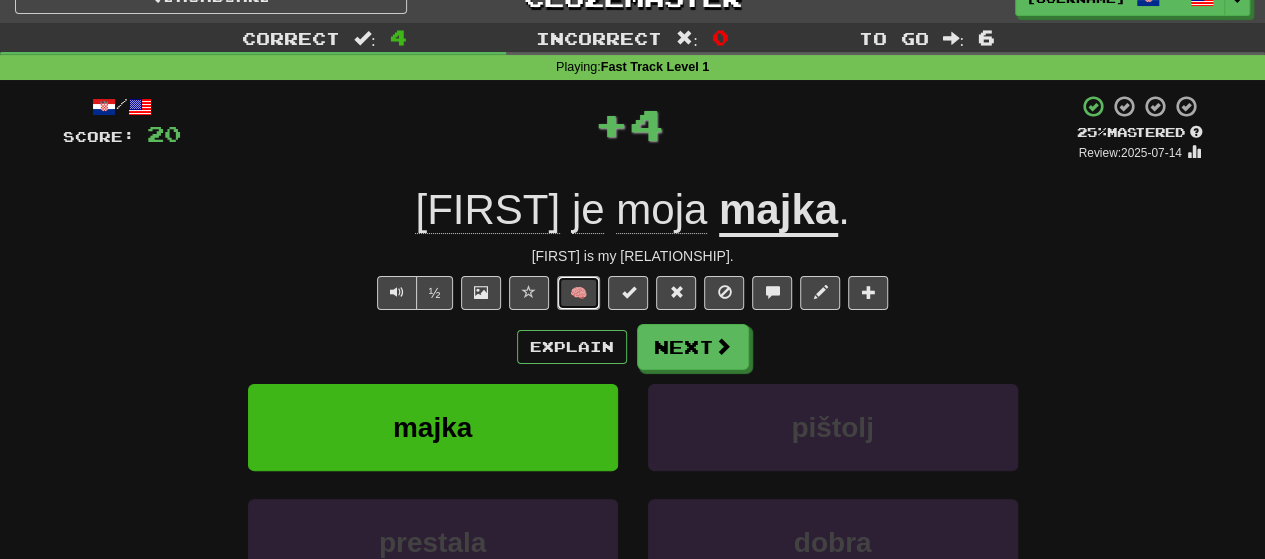 click on "🧠" at bounding box center [578, 293] 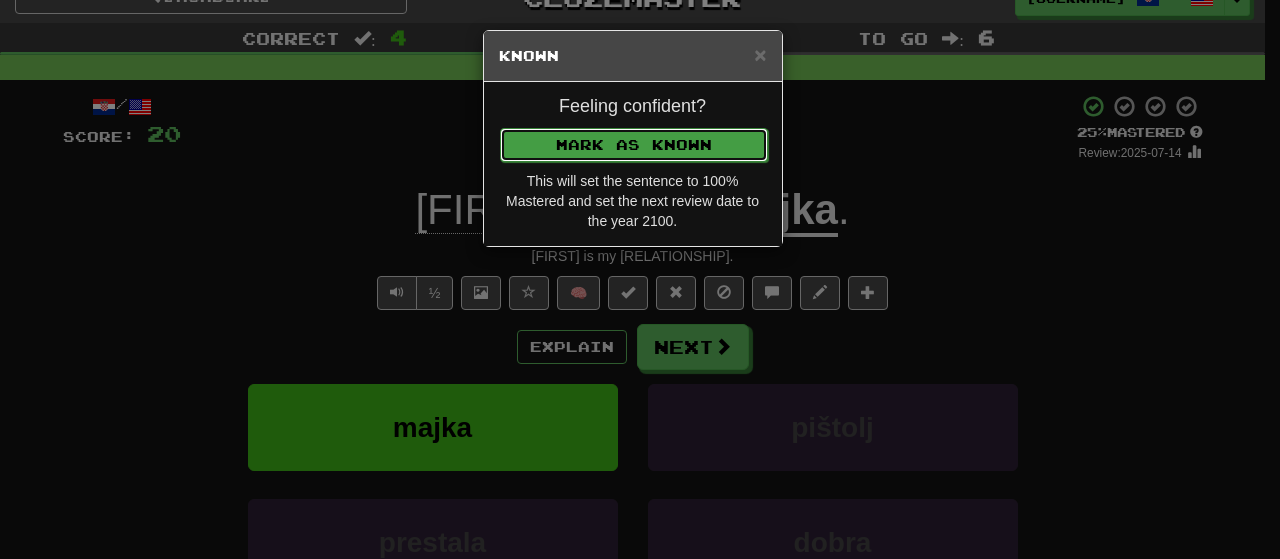 click on "Mark as Known" at bounding box center [634, 145] 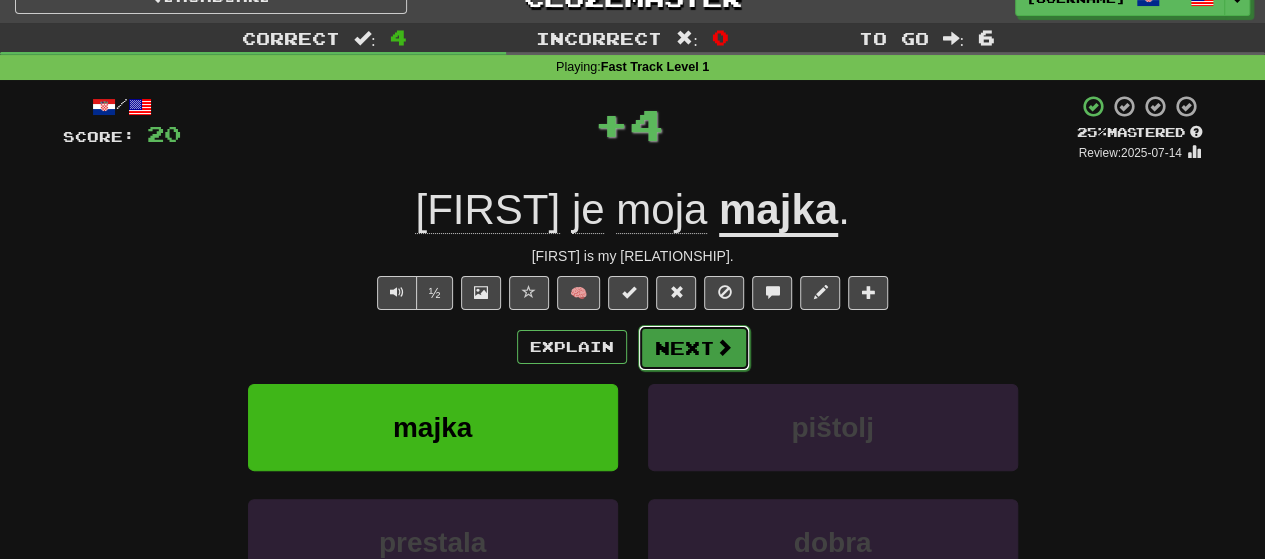 click at bounding box center [724, 347] 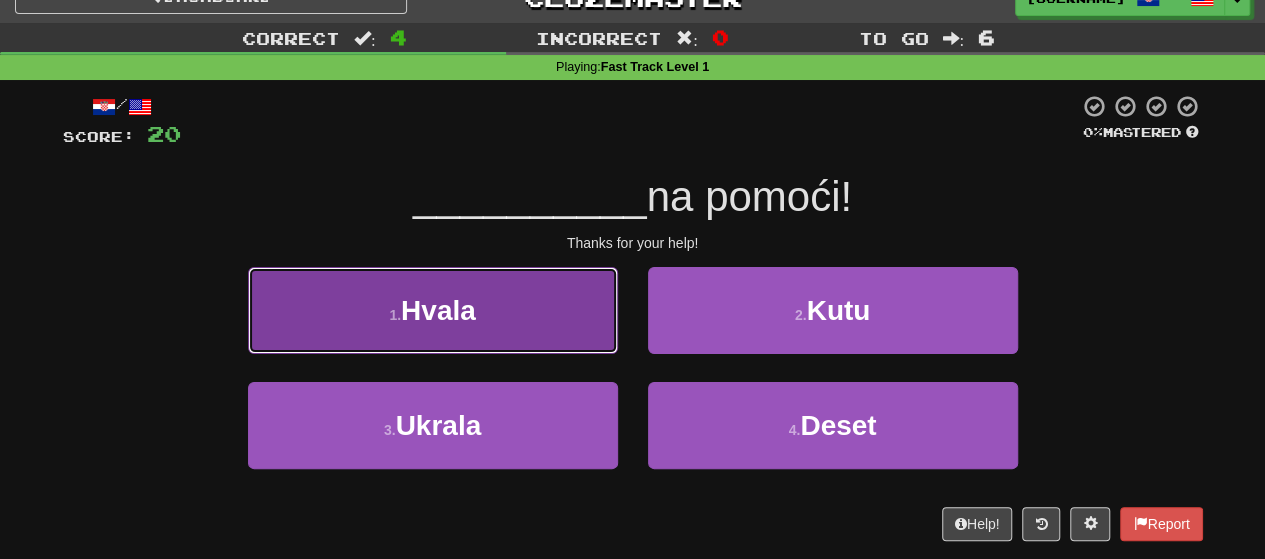 click on "1 .  Hvala" at bounding box center [433, 310] 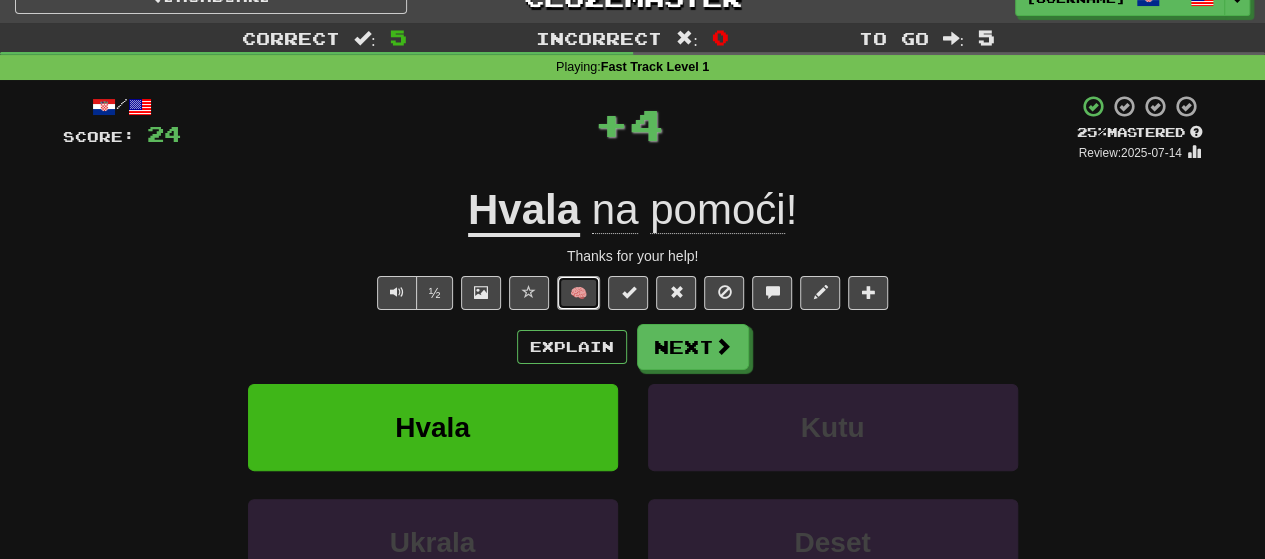 click on "🧠" at bounding box center [578, 293] 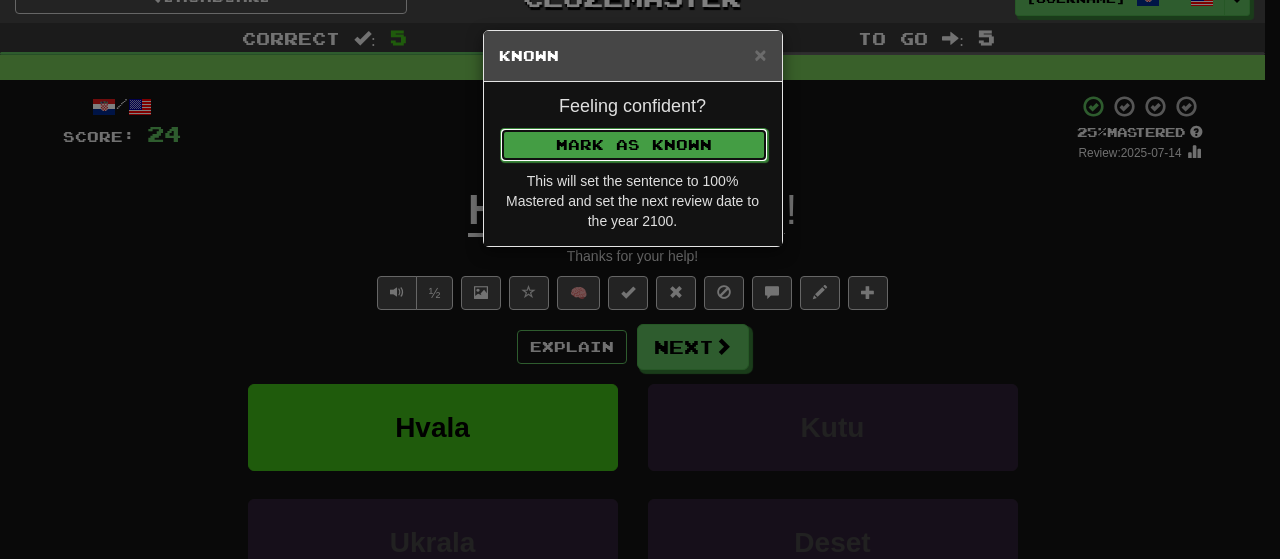 click on "Mark as Known" at bounding box center (634, 145) 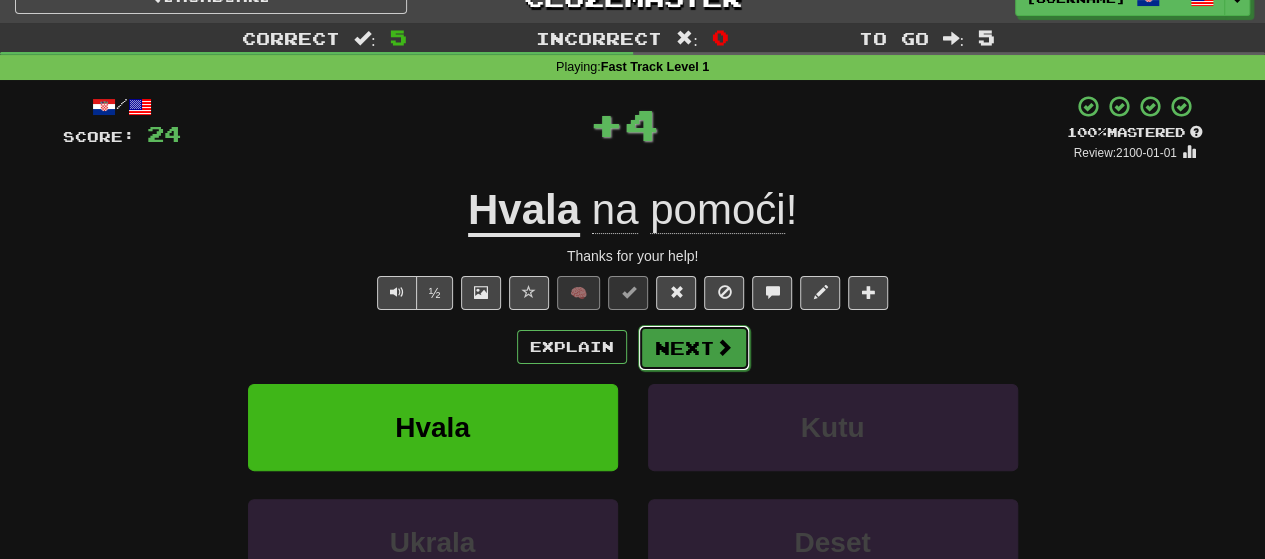 click on "Next" at bounding box center [694, 348] 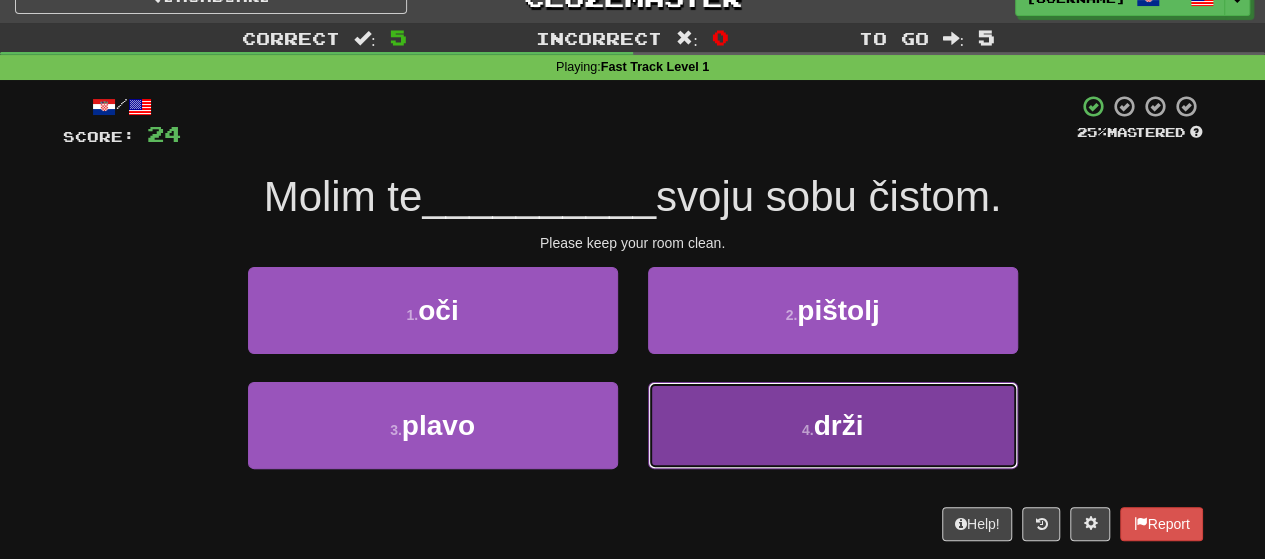 click on "4 .  drži" at bounding box center [833, 425] 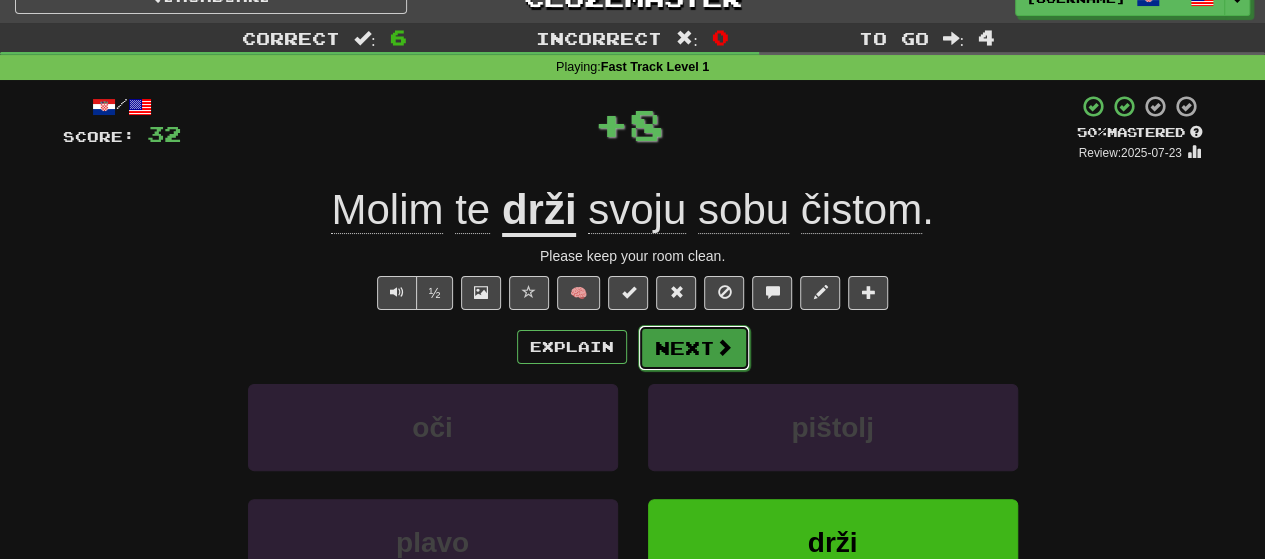 click on "Next" at bounding box center [694, 348] 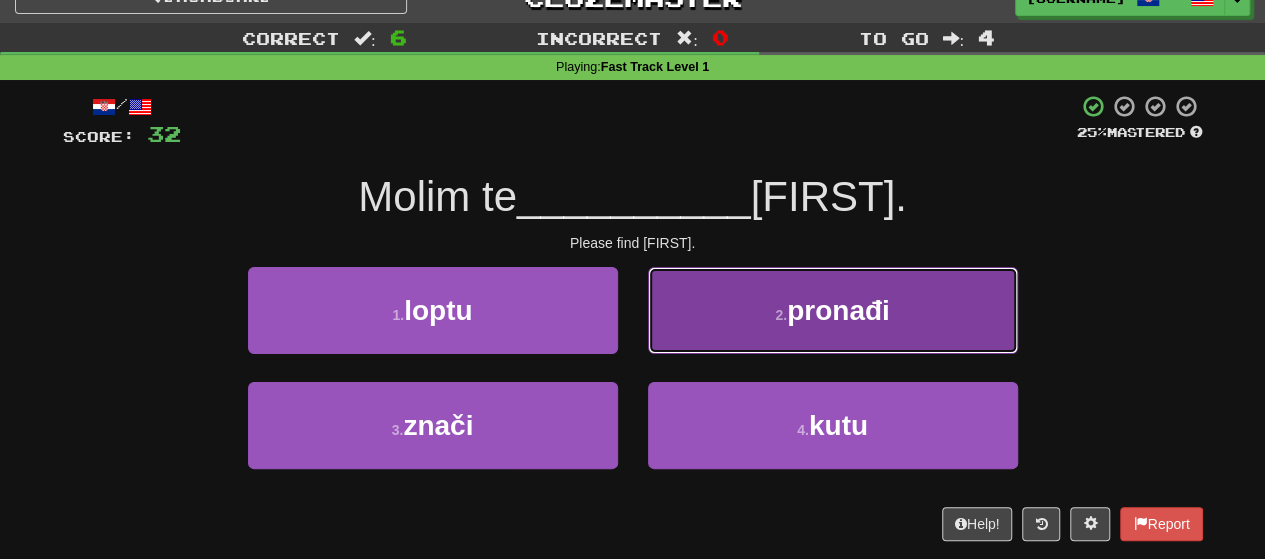 click on "2 .  pronađi" at bounding box center (833, 310) 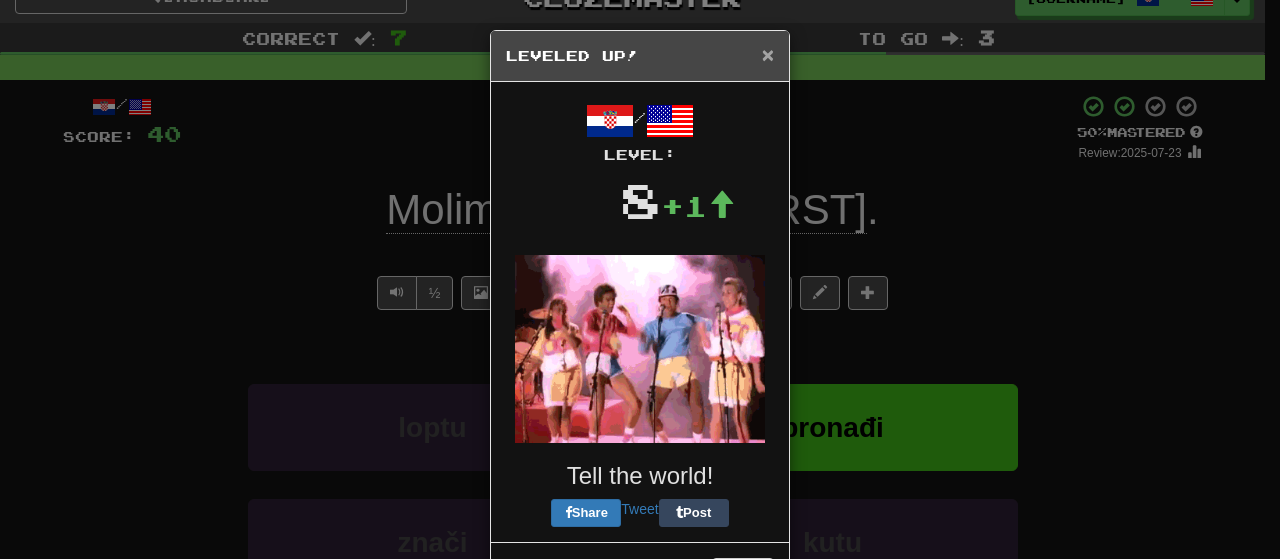 click on "×" at bounding box center (768, 54) 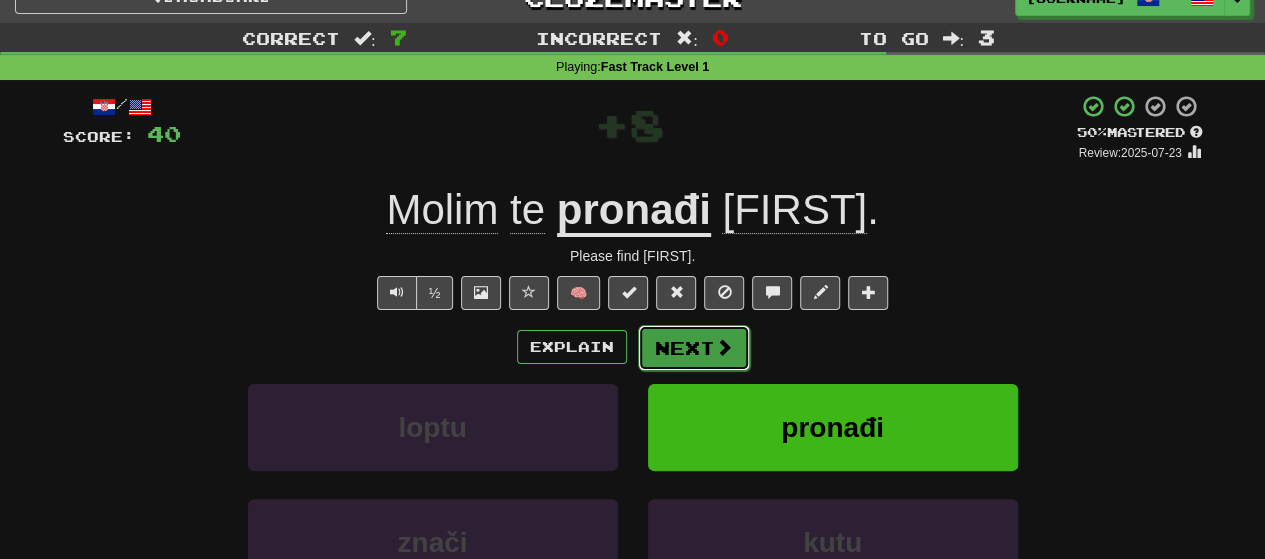 click on "Next" at bounding box center [694, 348] 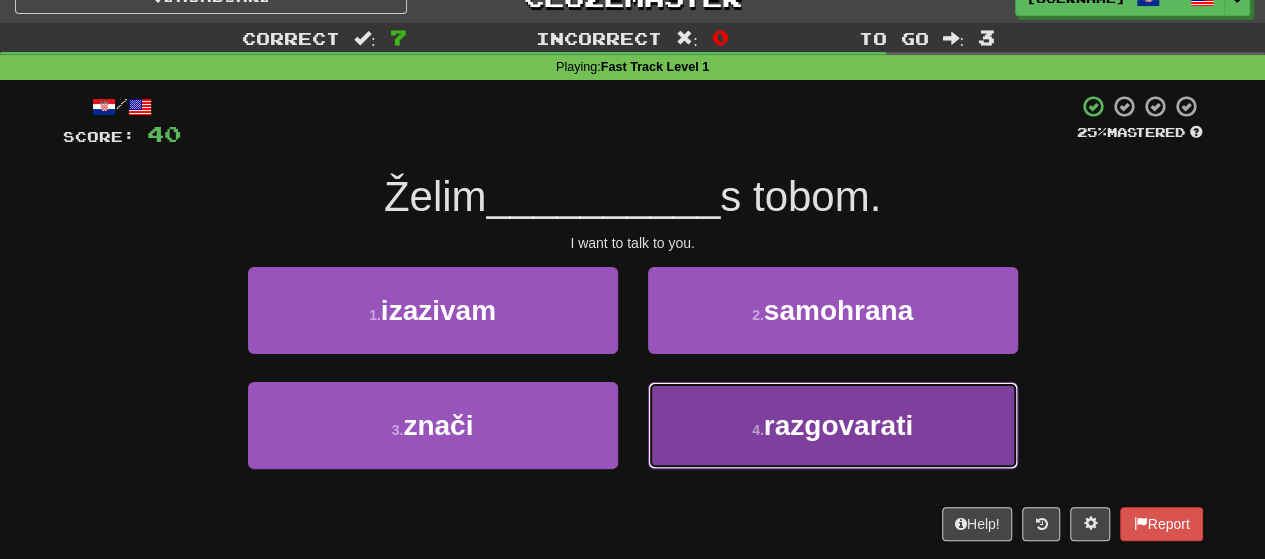 click on "4 .  razgovarati" at bounding box center [833, 425] 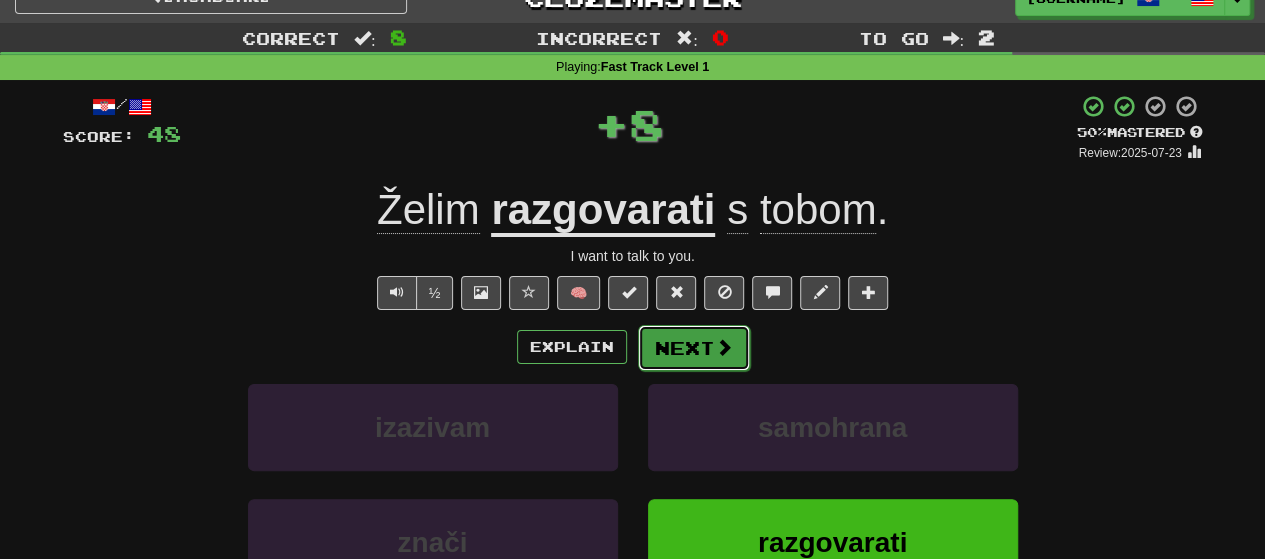 click on "Next" at bounding box center (694, 348) 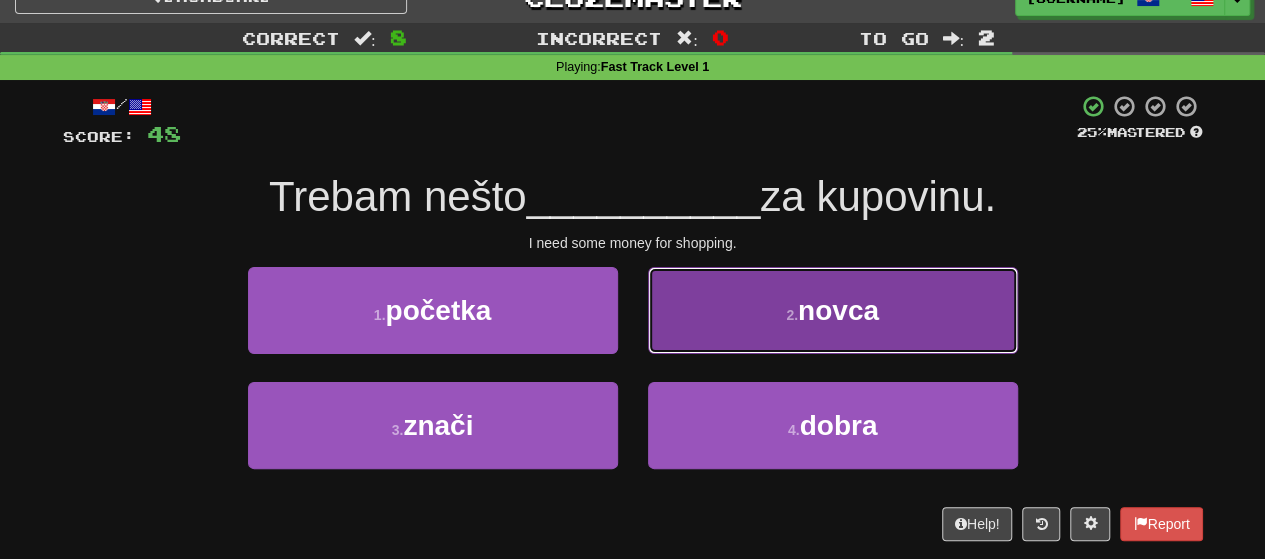 click on "2 .  novca" at bounding box center (833, 310) 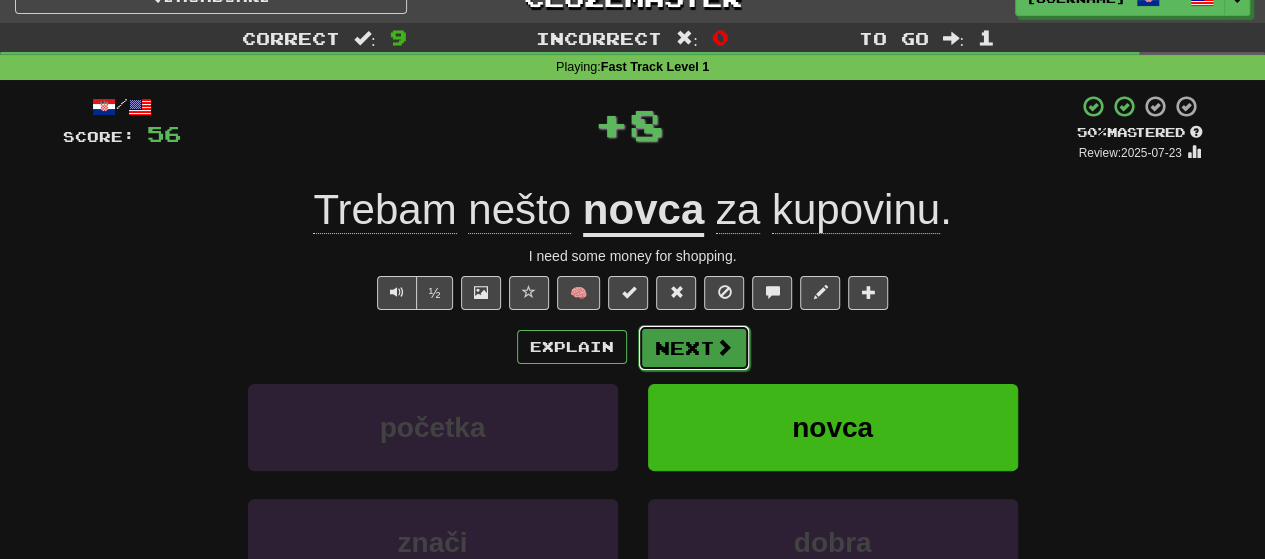 click on "Next" at bounding box center [694, 348] 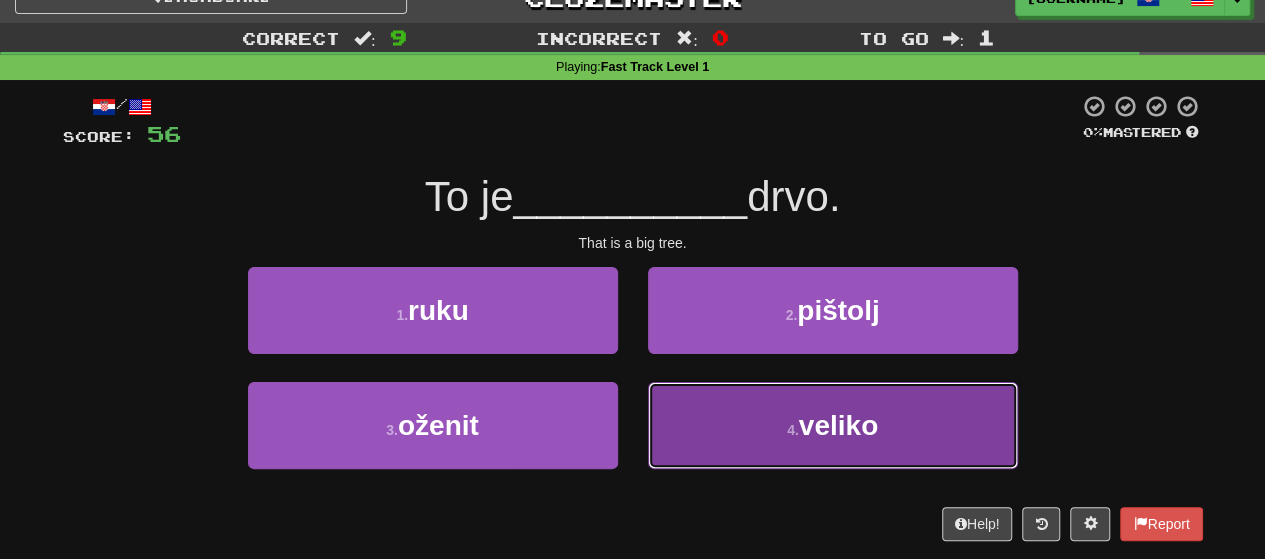 click on "4 .  veliko" at bounding box center (833, 425) 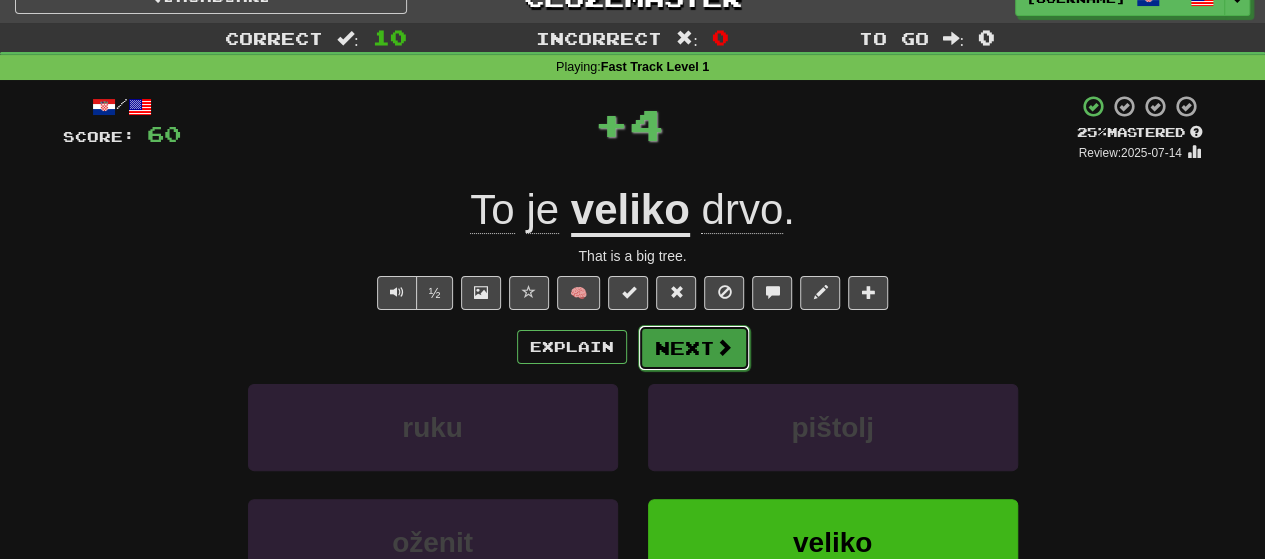 click on "Next" at bounding box center [694, 348] 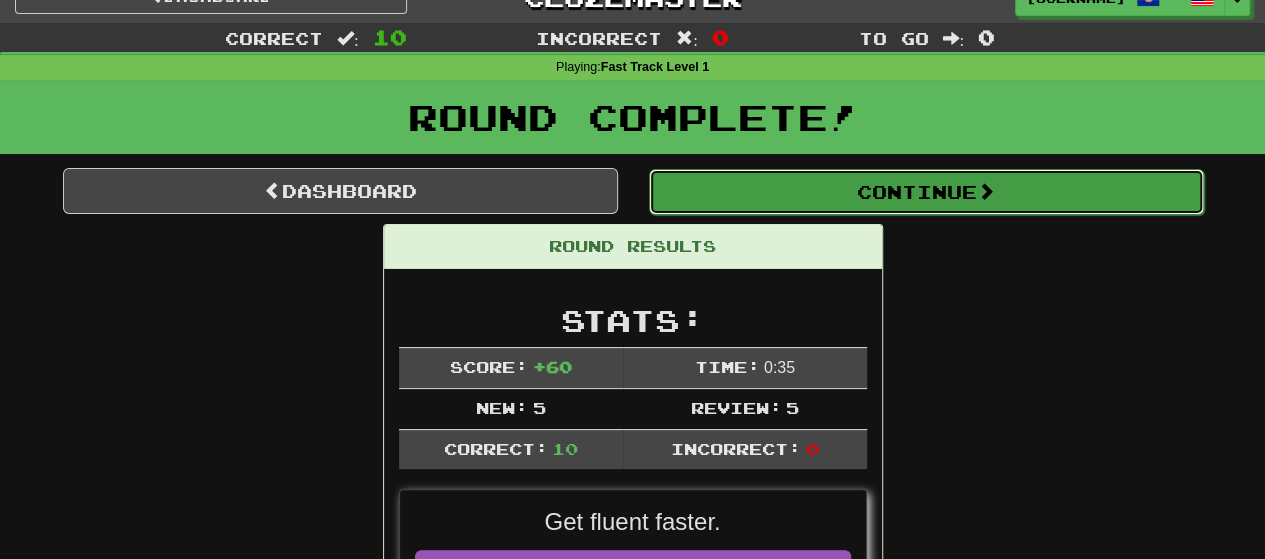 click on "Continue" at bounding box center (926, 192) 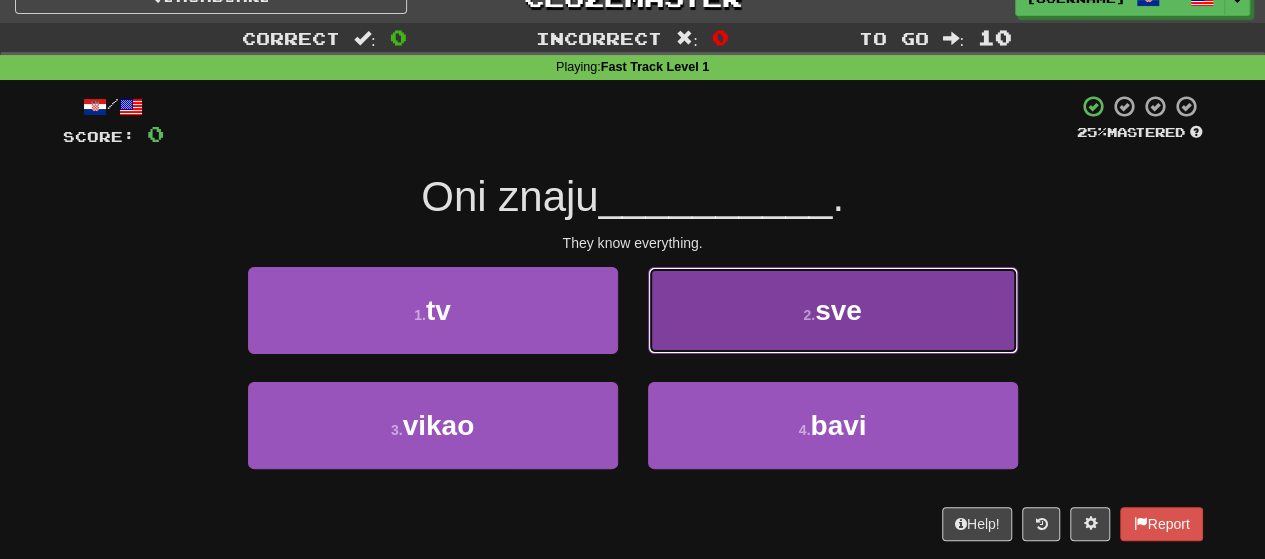 click on "2 .  sve" at bounding box center [833, 310] 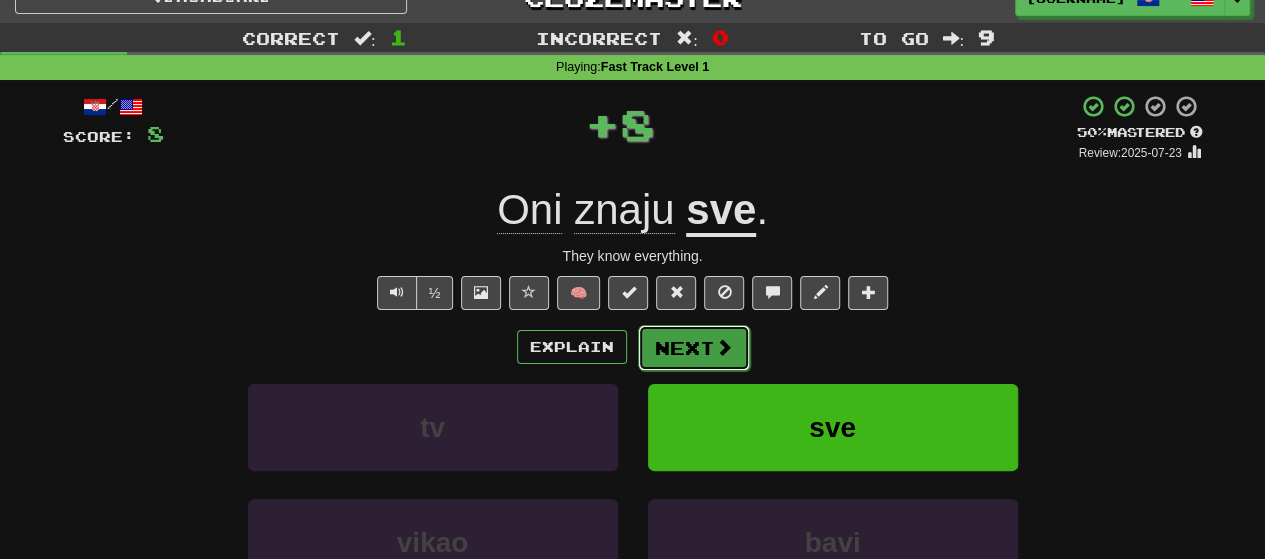 click on "Next" at bounding box center (694, 348) 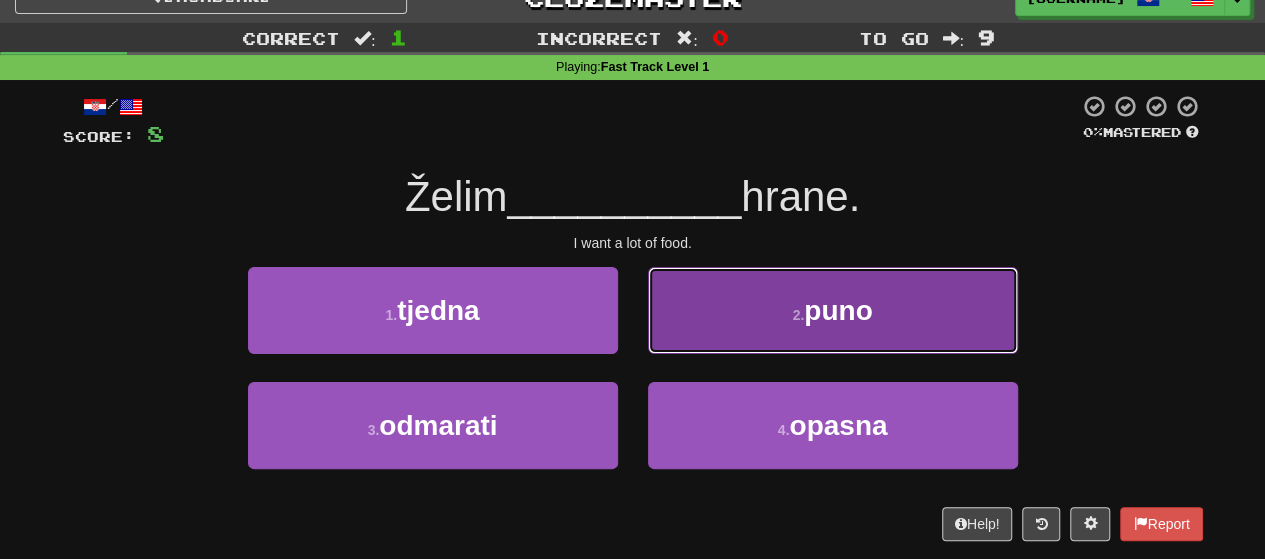 click on "2 .  puno" at bounding box center (833, 310) 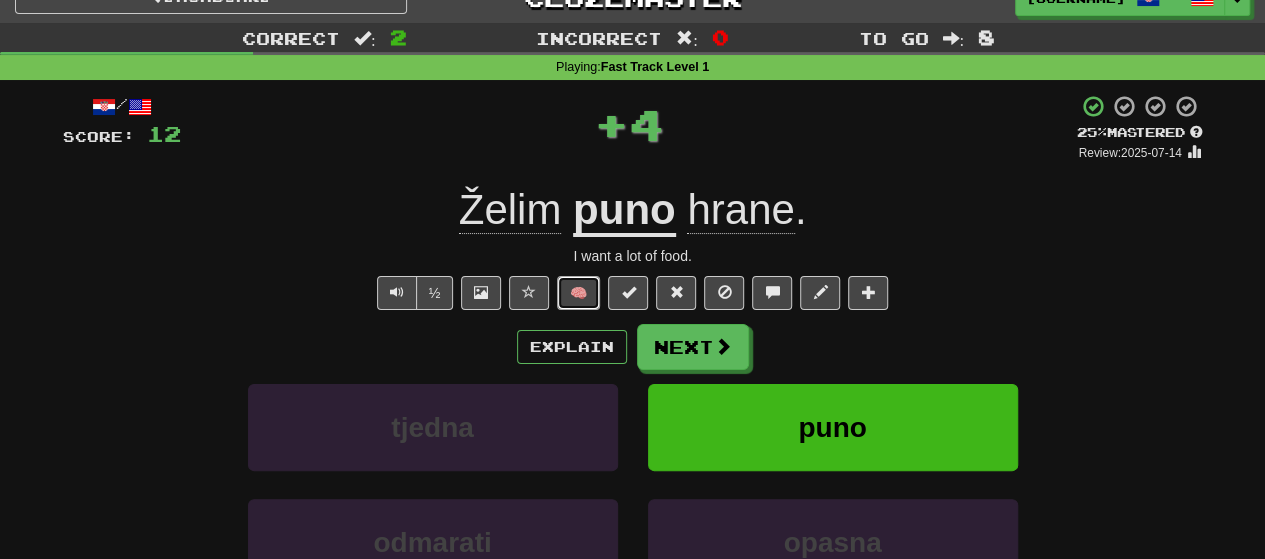 click on "🧠" at bounding box center [578, 293] 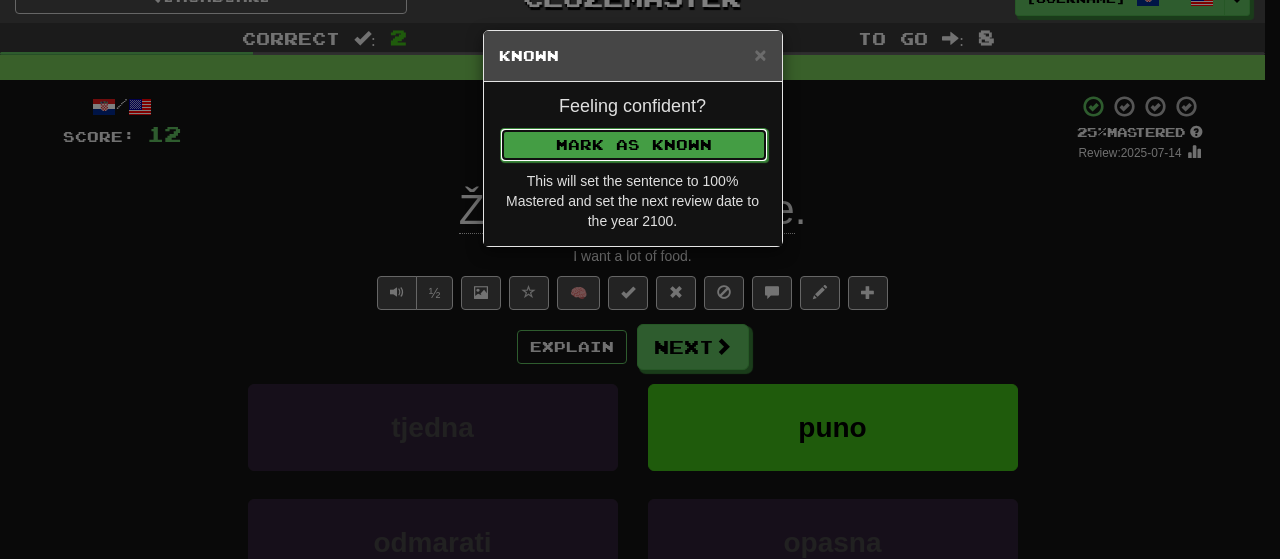 click on "Mark as Known" at bounding box center (634, 145) 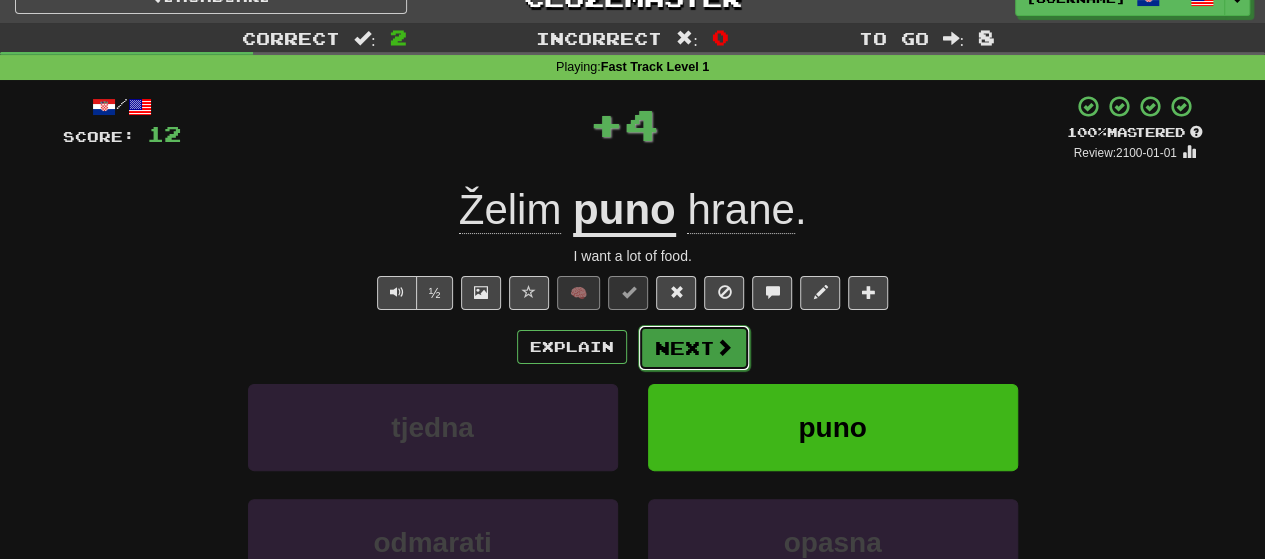click on "Next" at bounding box center [694, 348] 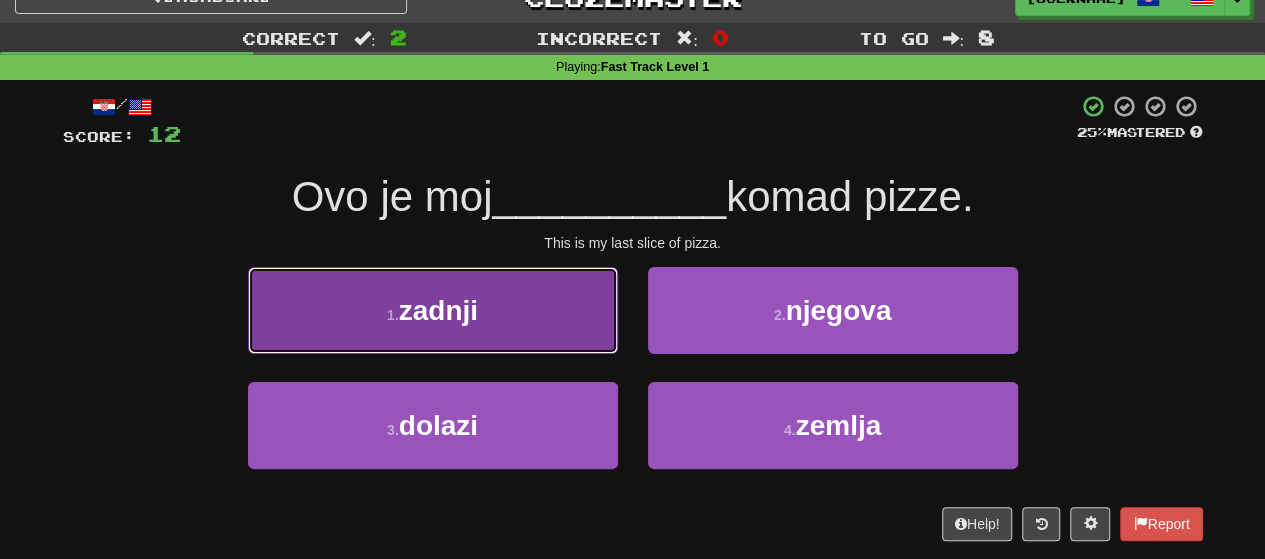 click on "1 .  zadnji" at bounding box center [433, 310] 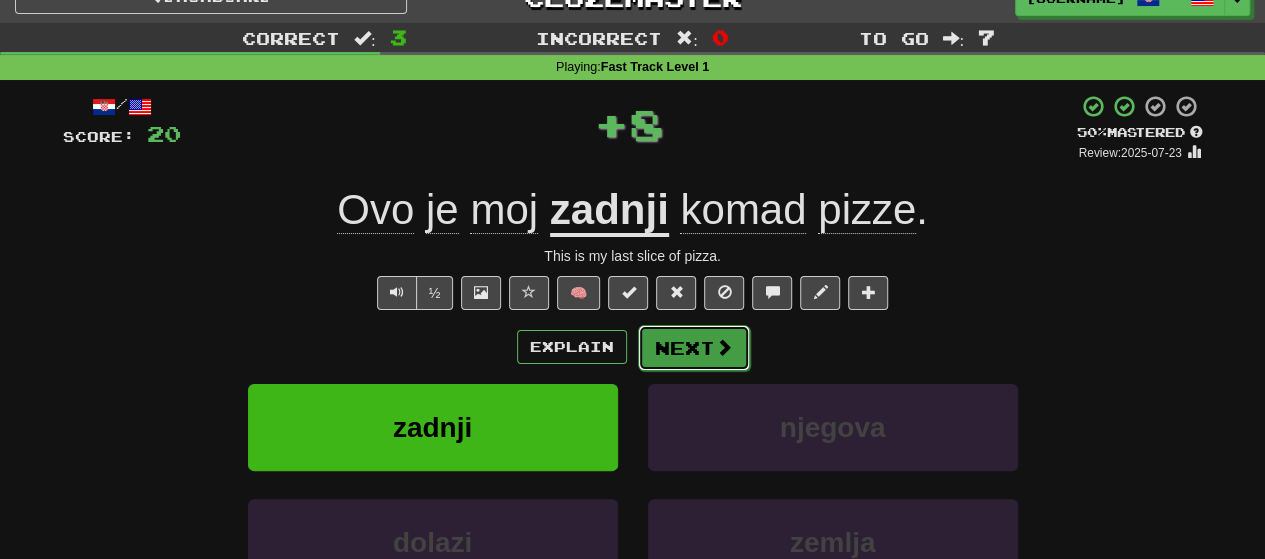 click on "Next" at bounding box center [694, 348] 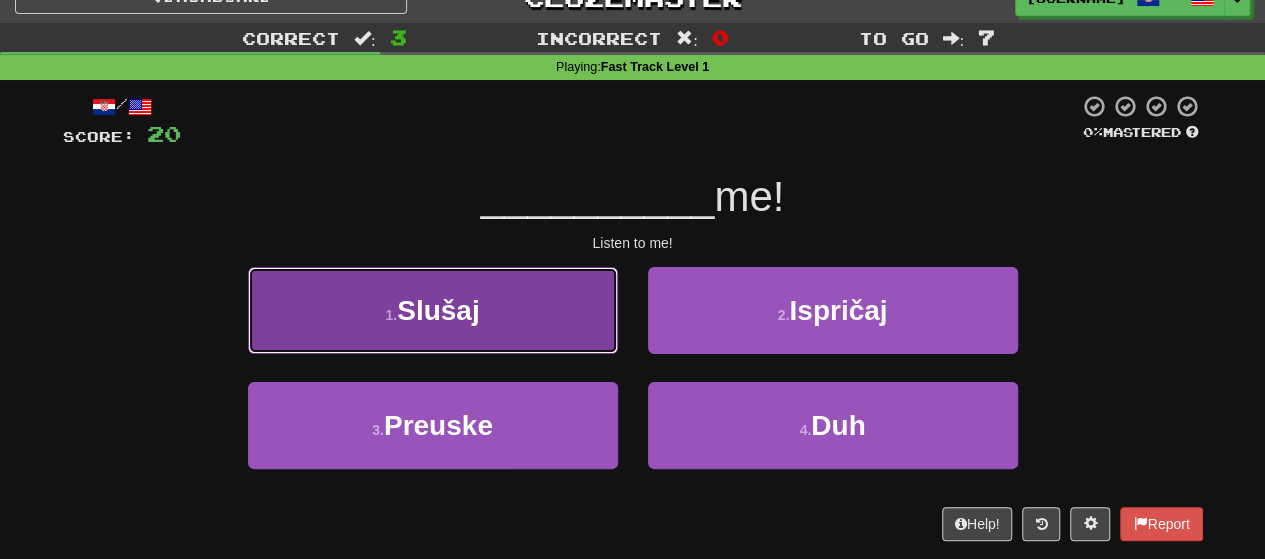 click on "1 .  Slušaj" at bounding box center (433, 310) 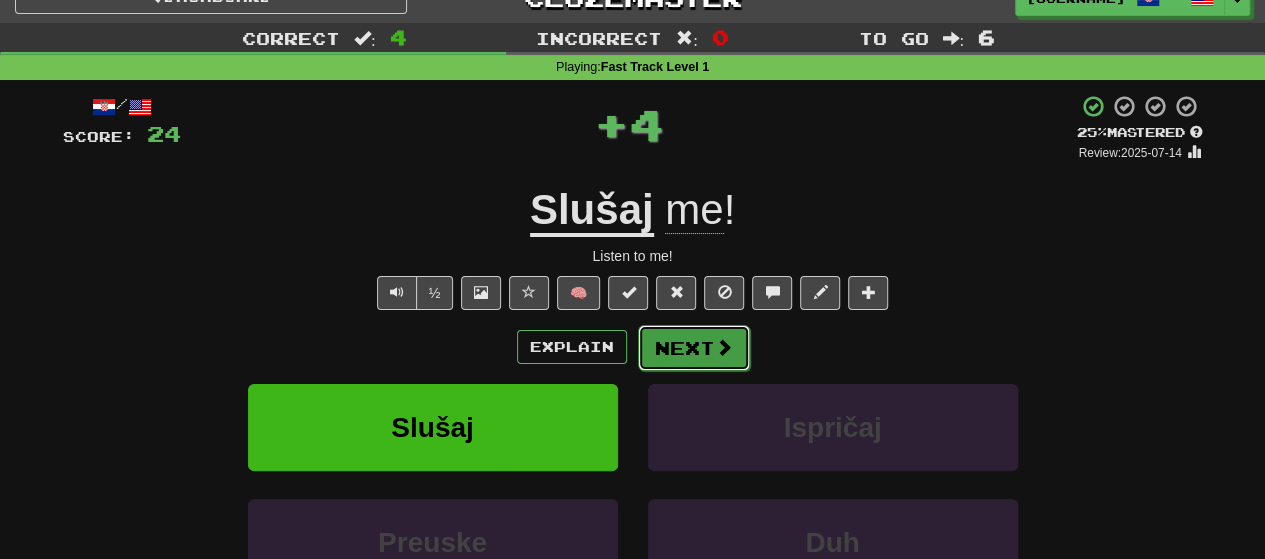 click on "Next" at bounding box center (694, 348) 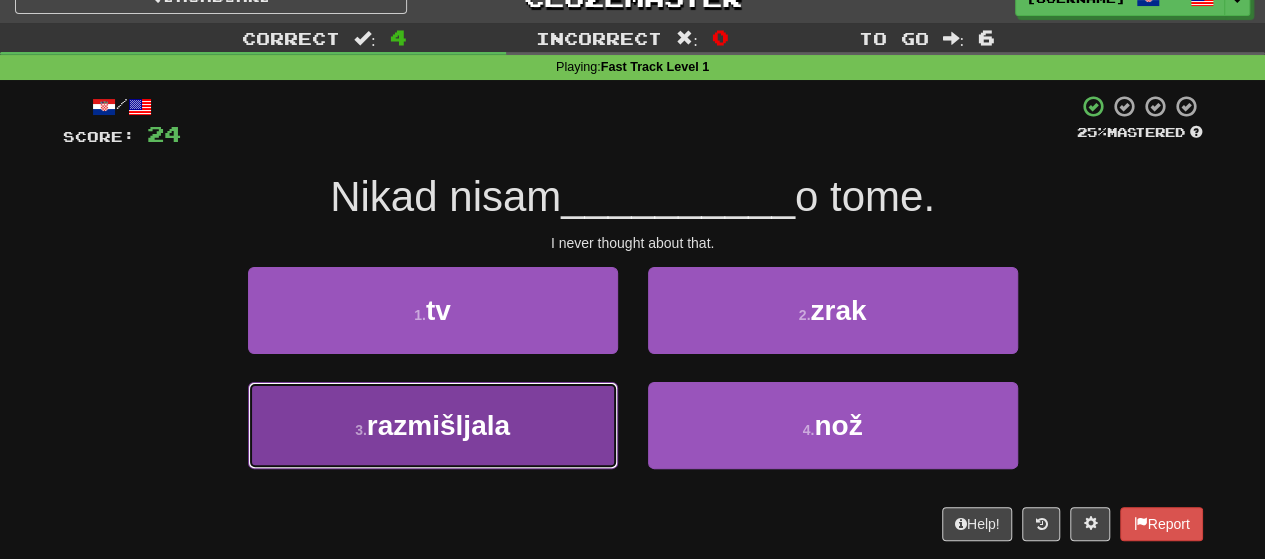 click on "3 .  razmišljala" at bounding box center [433, 425] 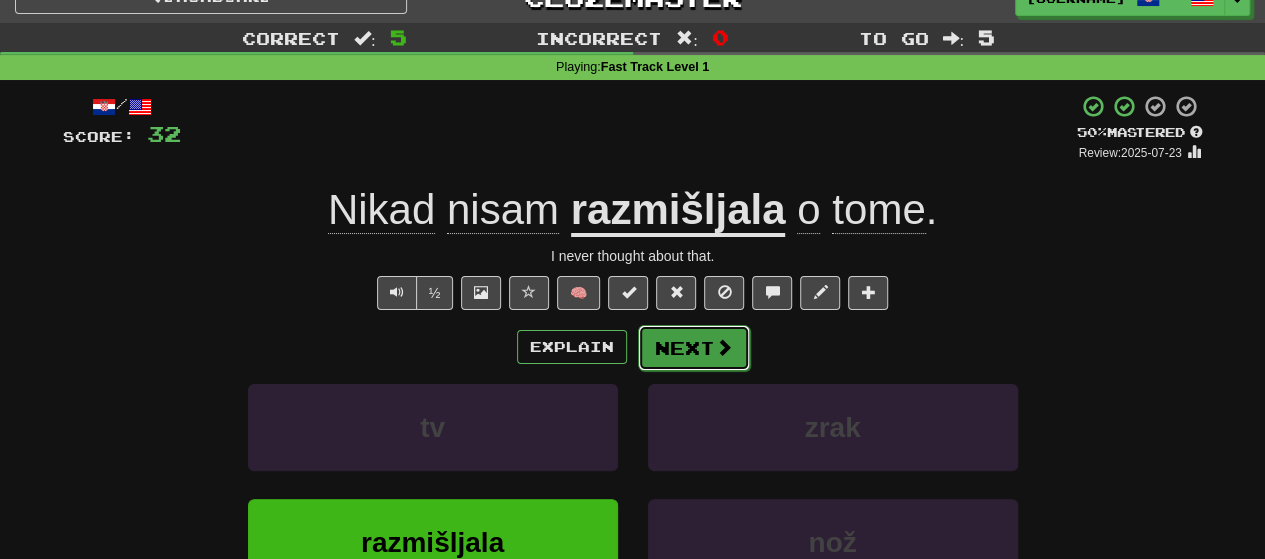 click on "Next" at bounding box center [694, 348] 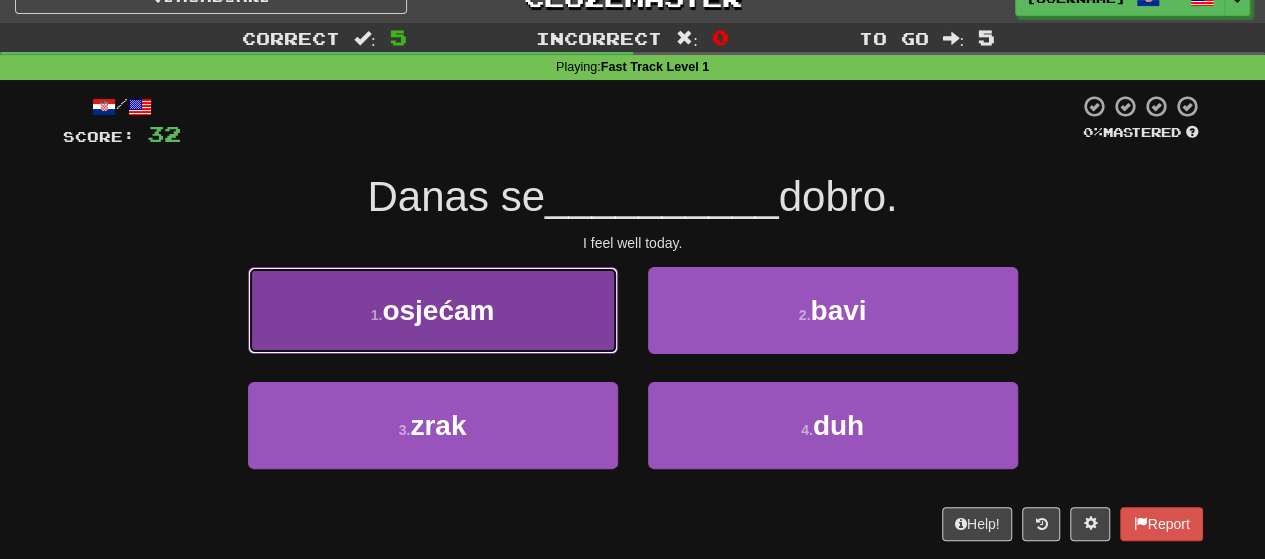 click on "1 .  osjećam" at bounding box center (433, 310) 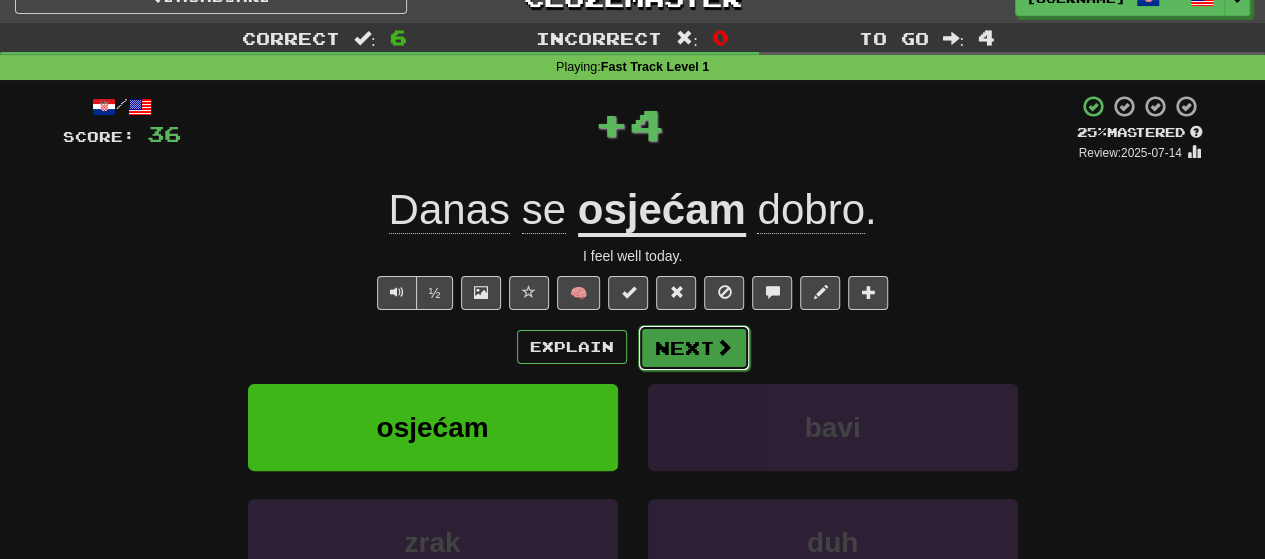 click on "Next" at bounding box center [694, 348] 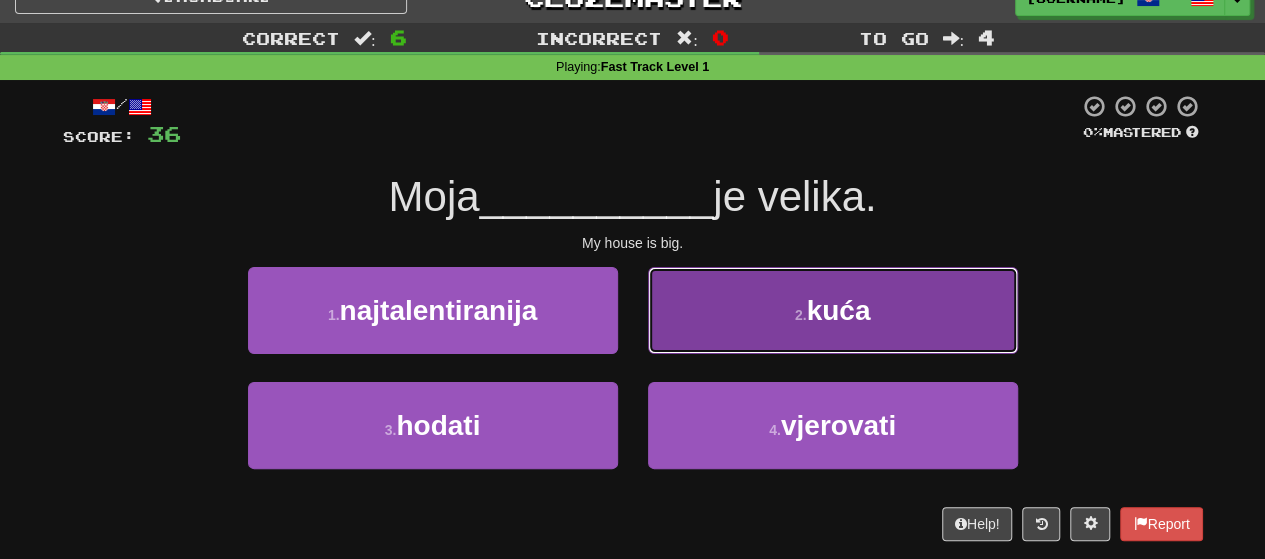 click on "2 .  kuća" at bounding box center (833, 310) 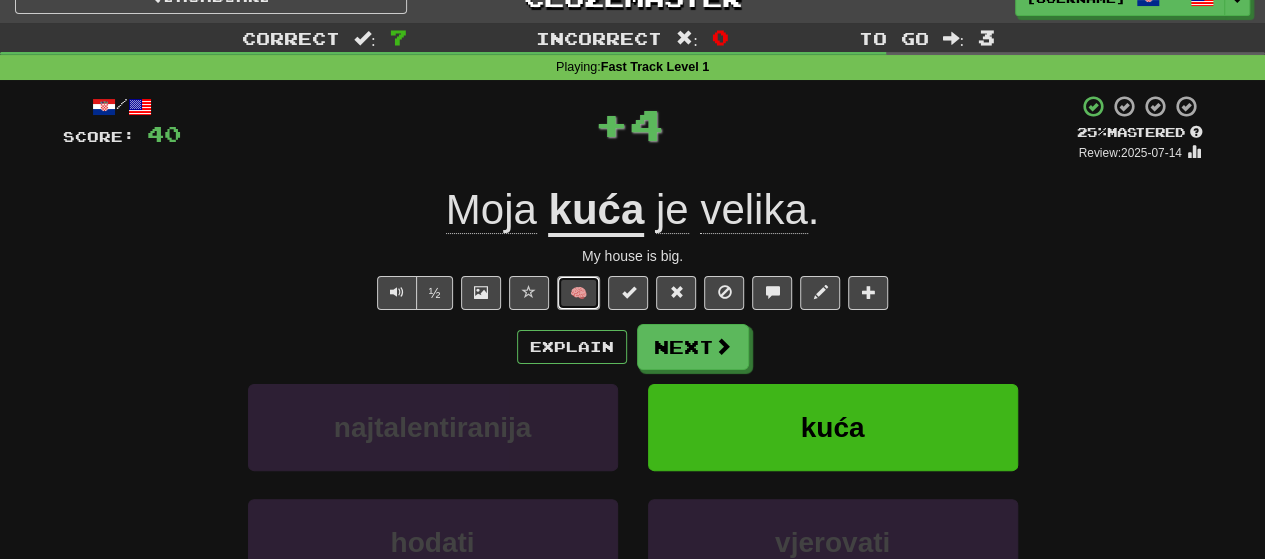 click on "🧠" at bounding box center (578, 293) 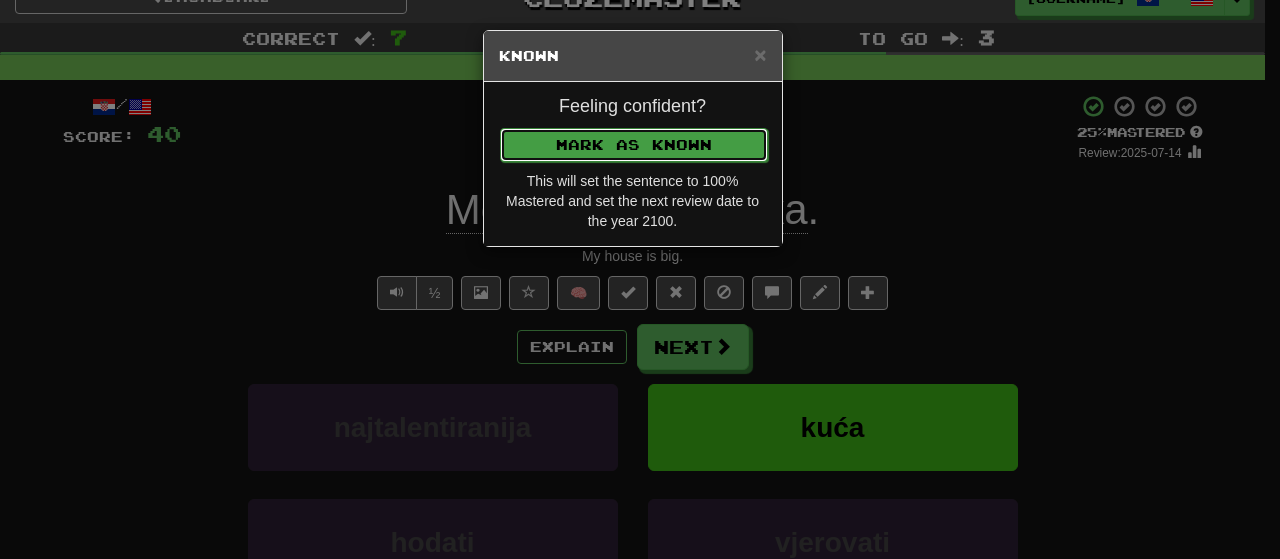 click on "Mark as Known" at bounding box center [634, 145] 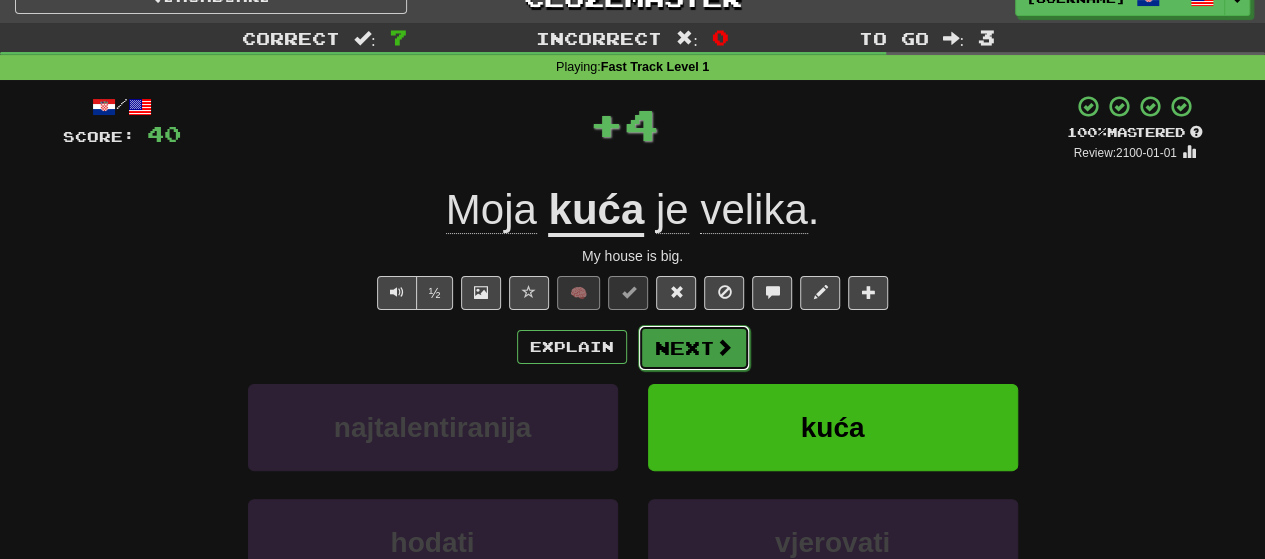 click on "Next" at bounding box center [694, 348] 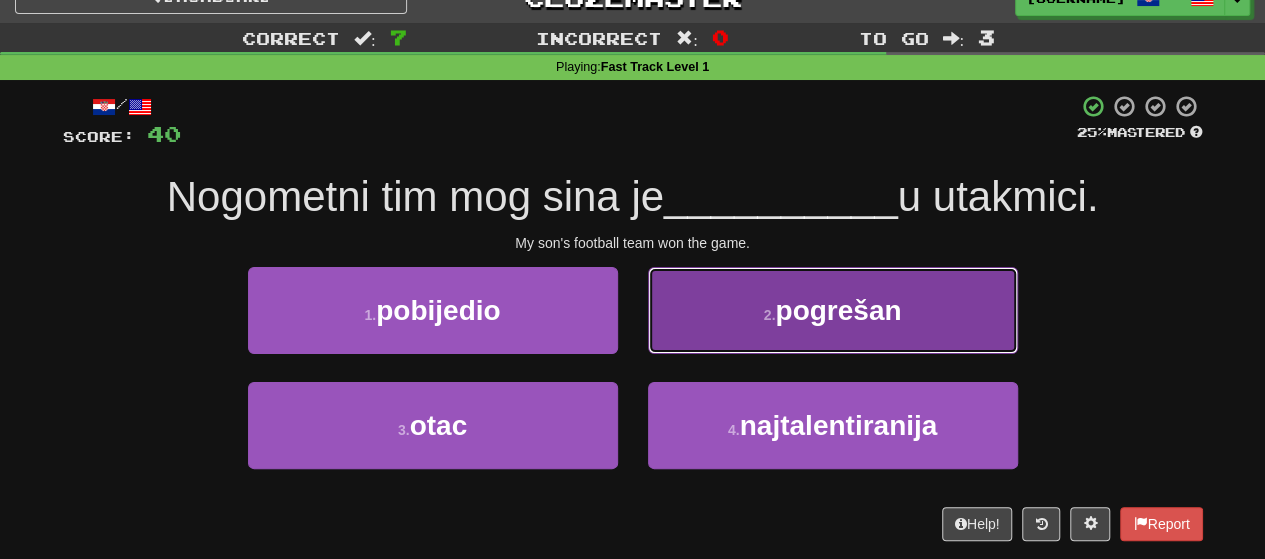 click on "2 .  pogrešan" at bounding box center [833, 310] 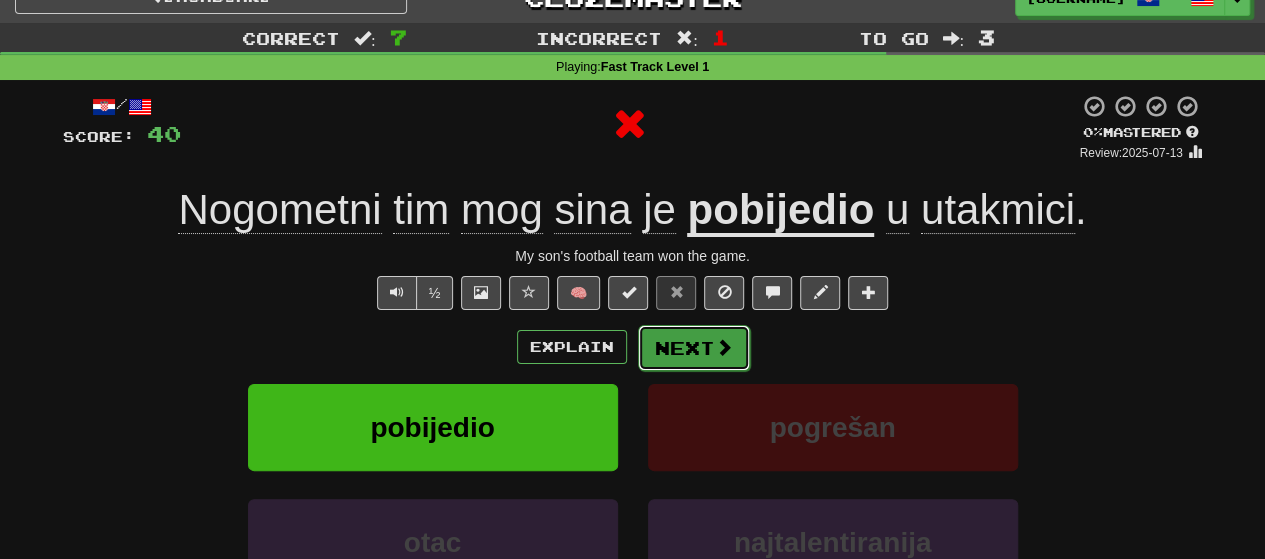 click on "Next" at bounding box center [694, 348] 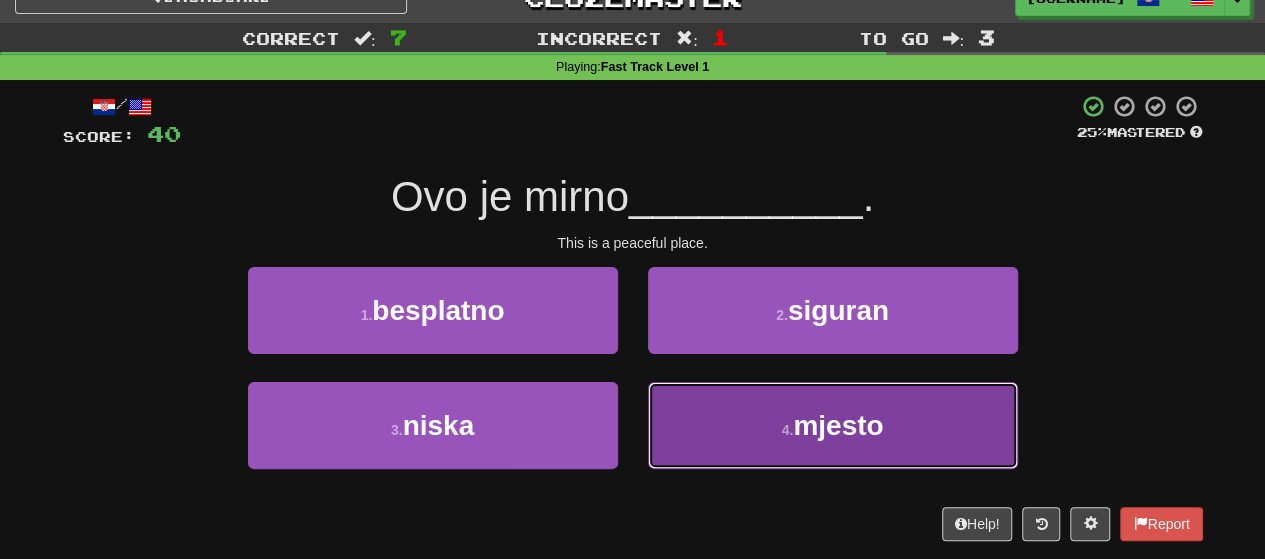 click on "4 .  mjesto" at bounding box center [833, 425] 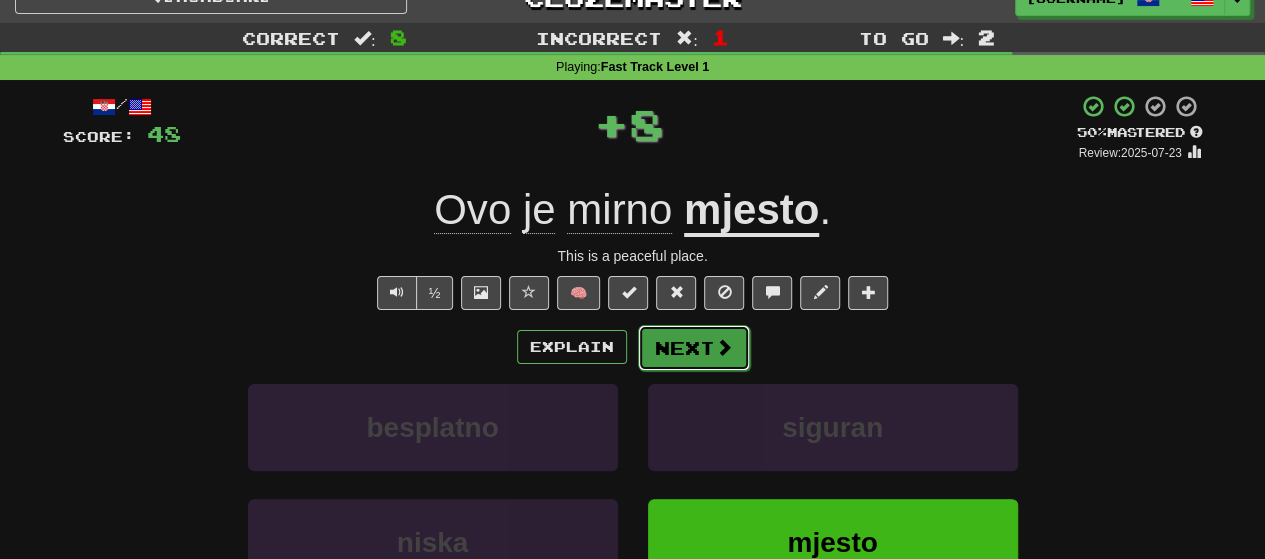 click on "Next" at bounding box center (694, 348) 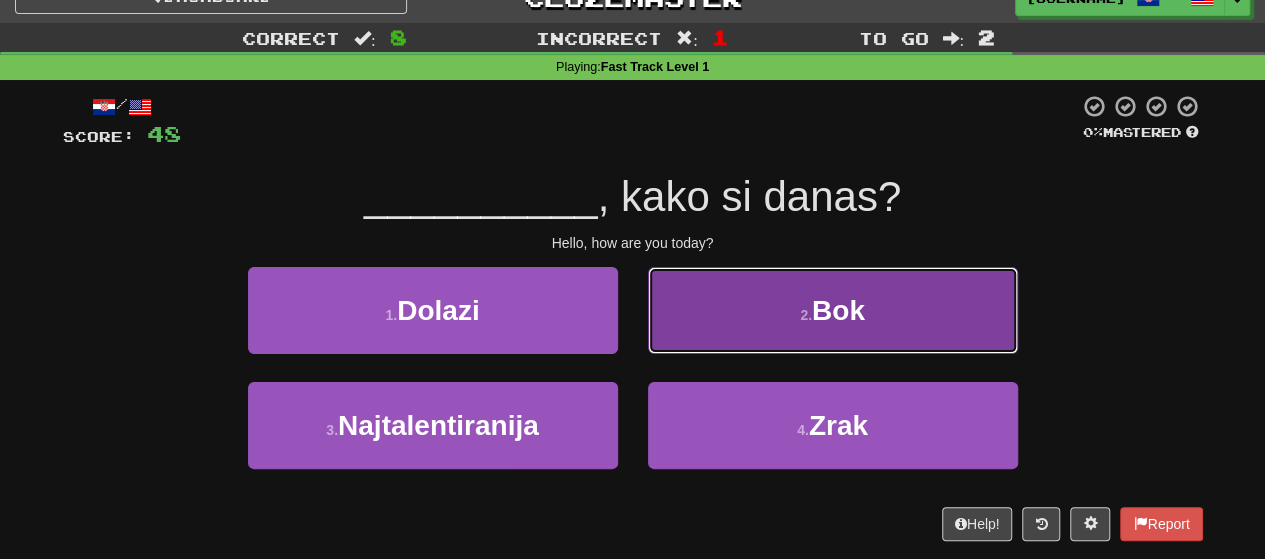 click on "2 .  Bok" at bounding box center [833, 310] 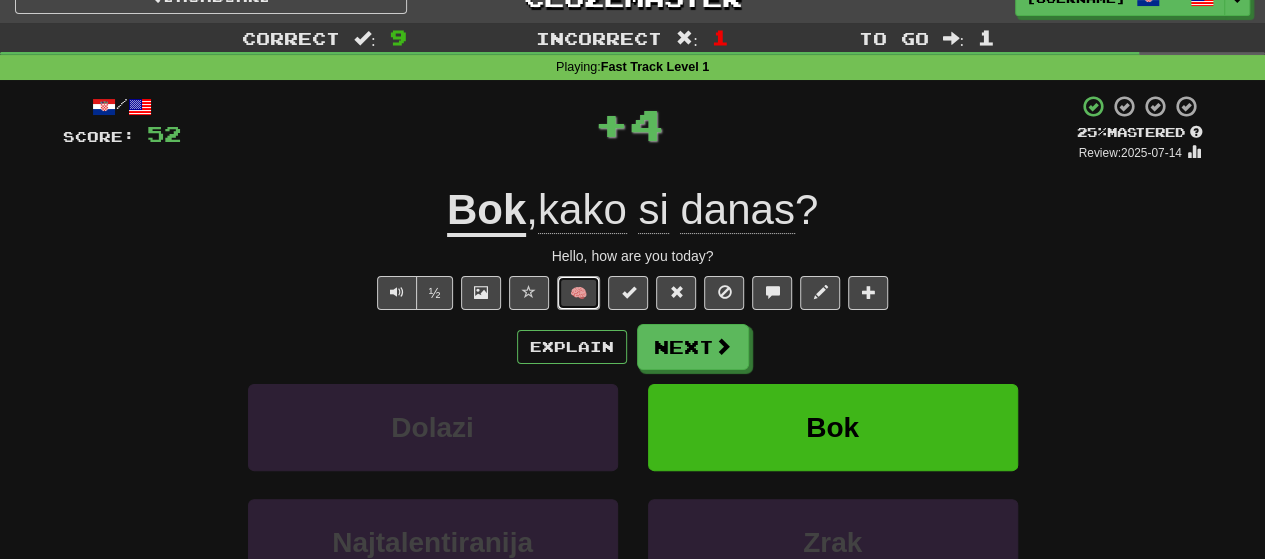 click on "🧠" at bounding box center (578, 293) 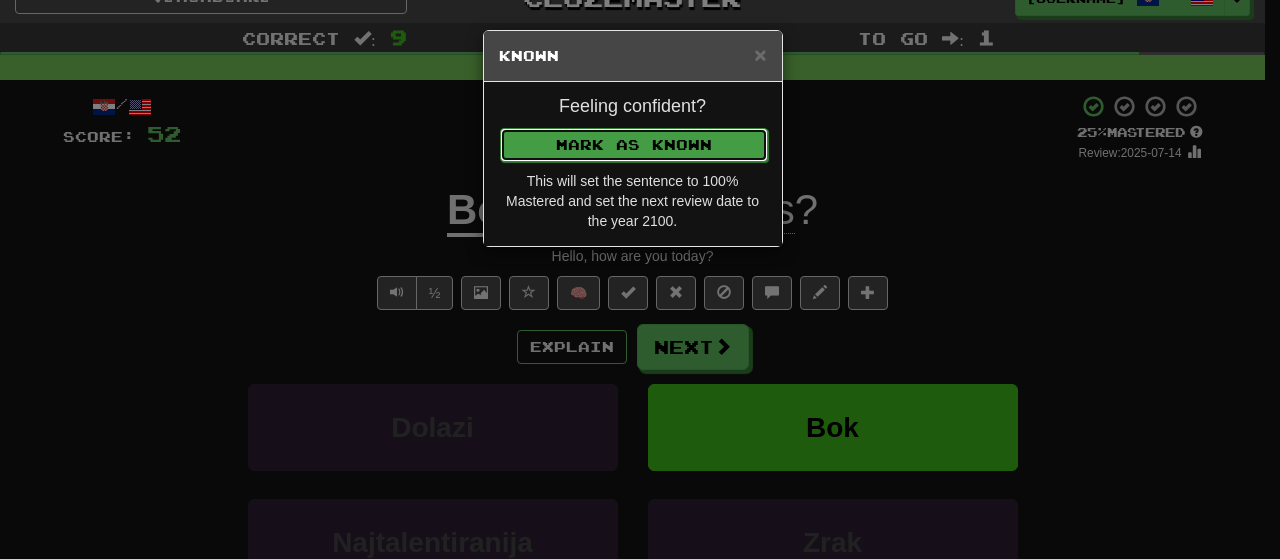 click on "Mark as Known" at bounding box center [634, 145] 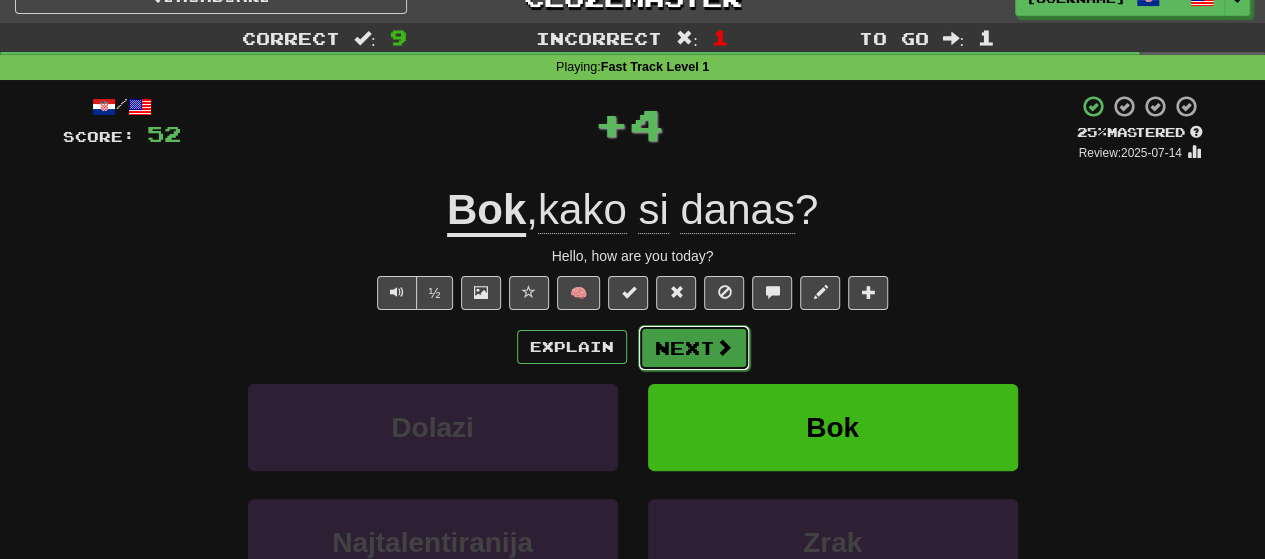 click on "Next" at bounding box center (694, 348) 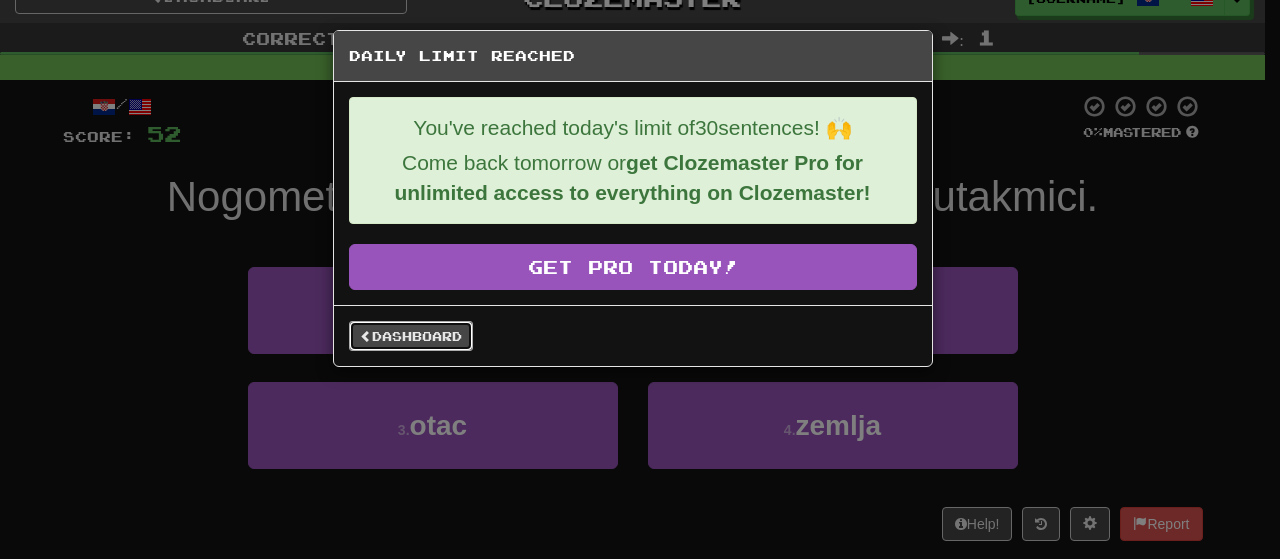 click on "Dashboard" at bounding box center [411, 336] 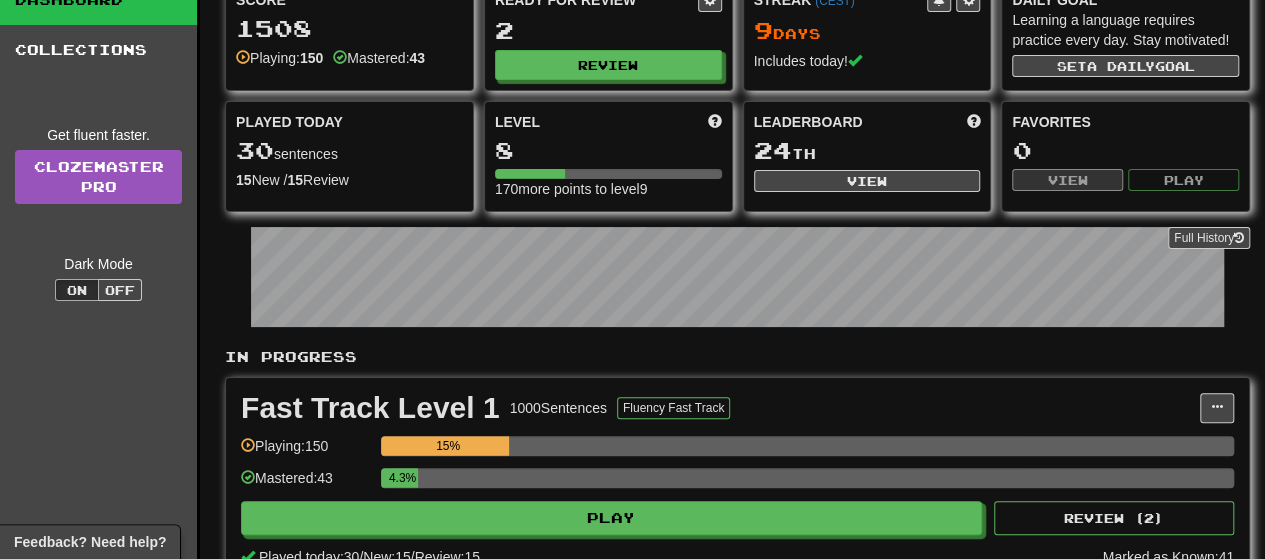 scroll, scrollTop: 0, scrollLeft: 0, axis: both 